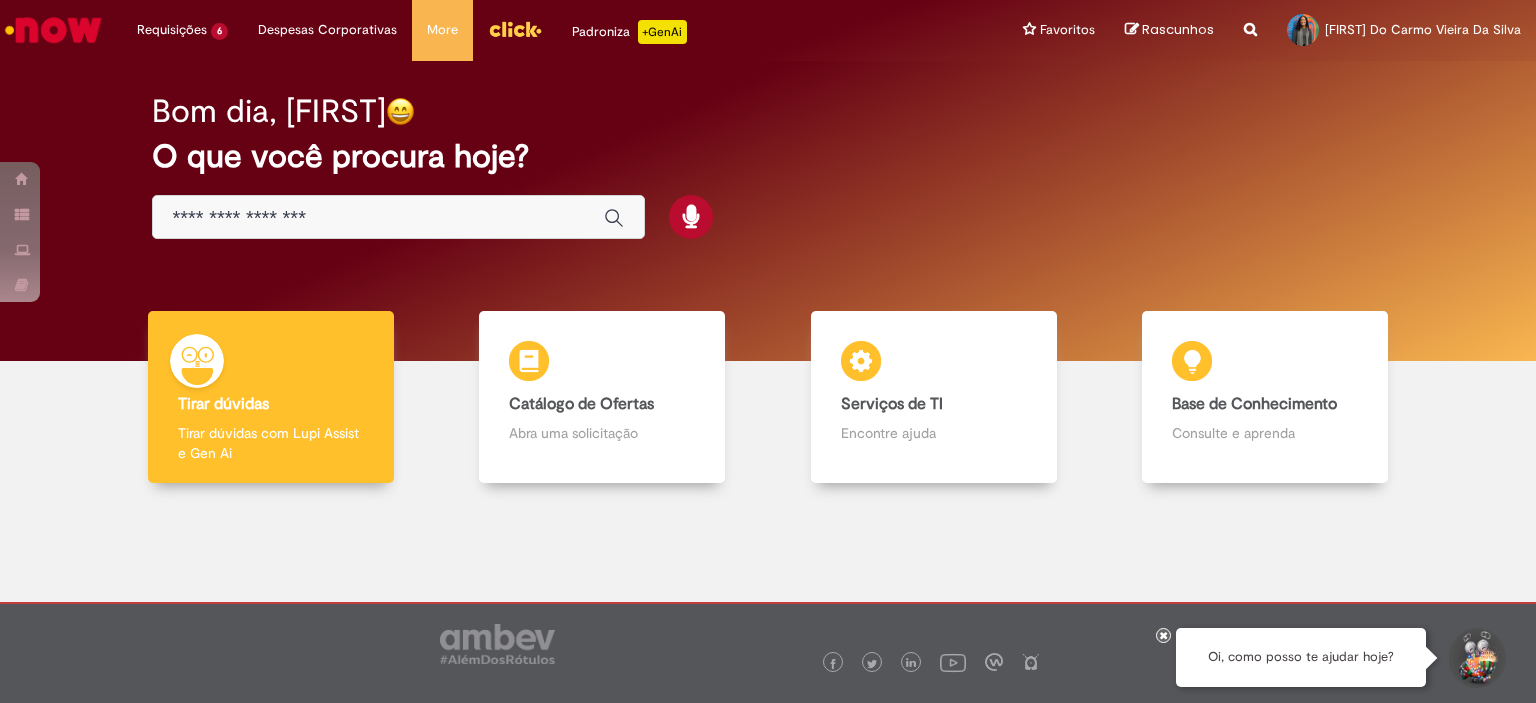 scroll, scrollTop: 0, scrollLeft: 0, axis: both 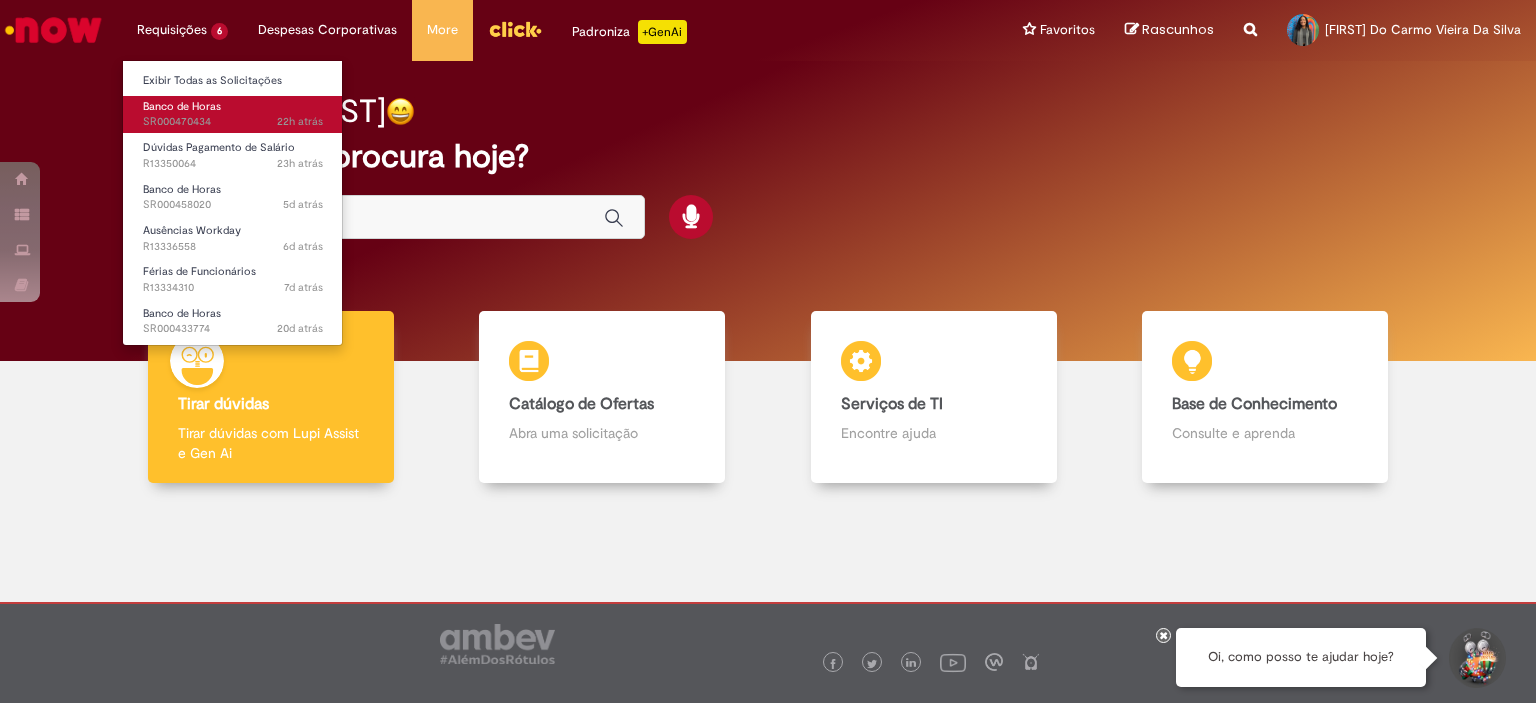 click on "22h atrás 22 horas atrás  SR[NUMBER]" at bounding box center [233, 122] 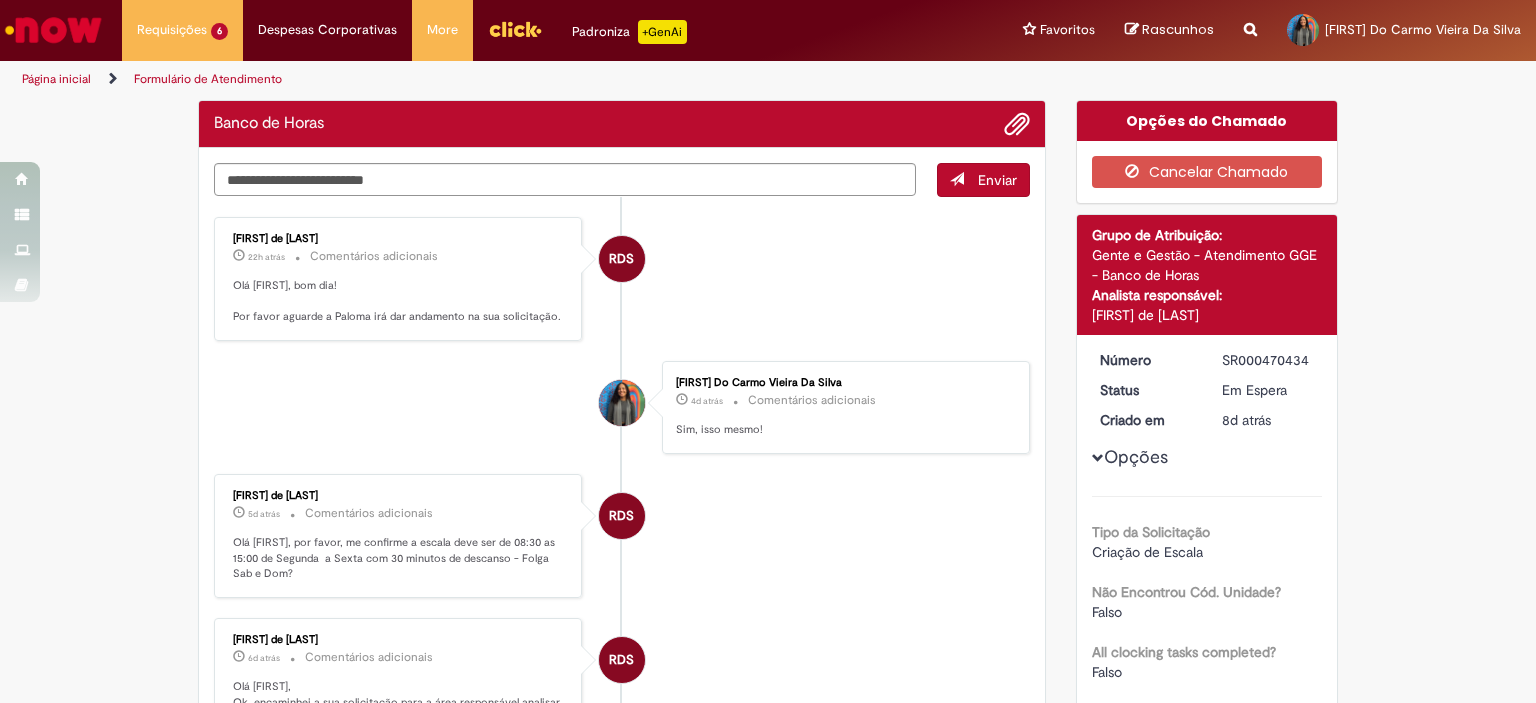 click on "Ruth Do Carmo Vieira Da Silva
4d atrás 4 dias atrás     Comentários adicionais
Sim, isso mesmo!" at bounding box center [846, 407] 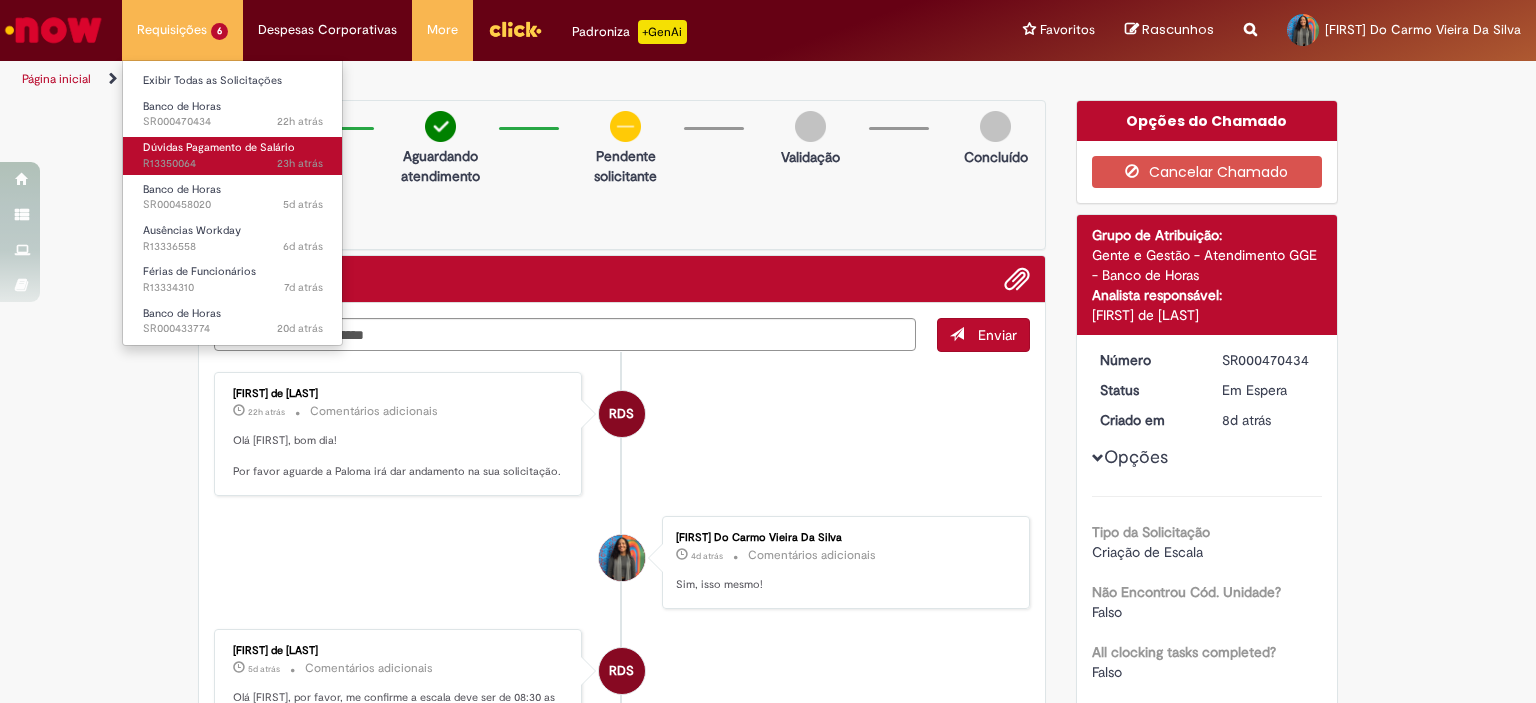click on "23h atrás 23 horas atrás  R13350064" at bounding box center [233, 164] 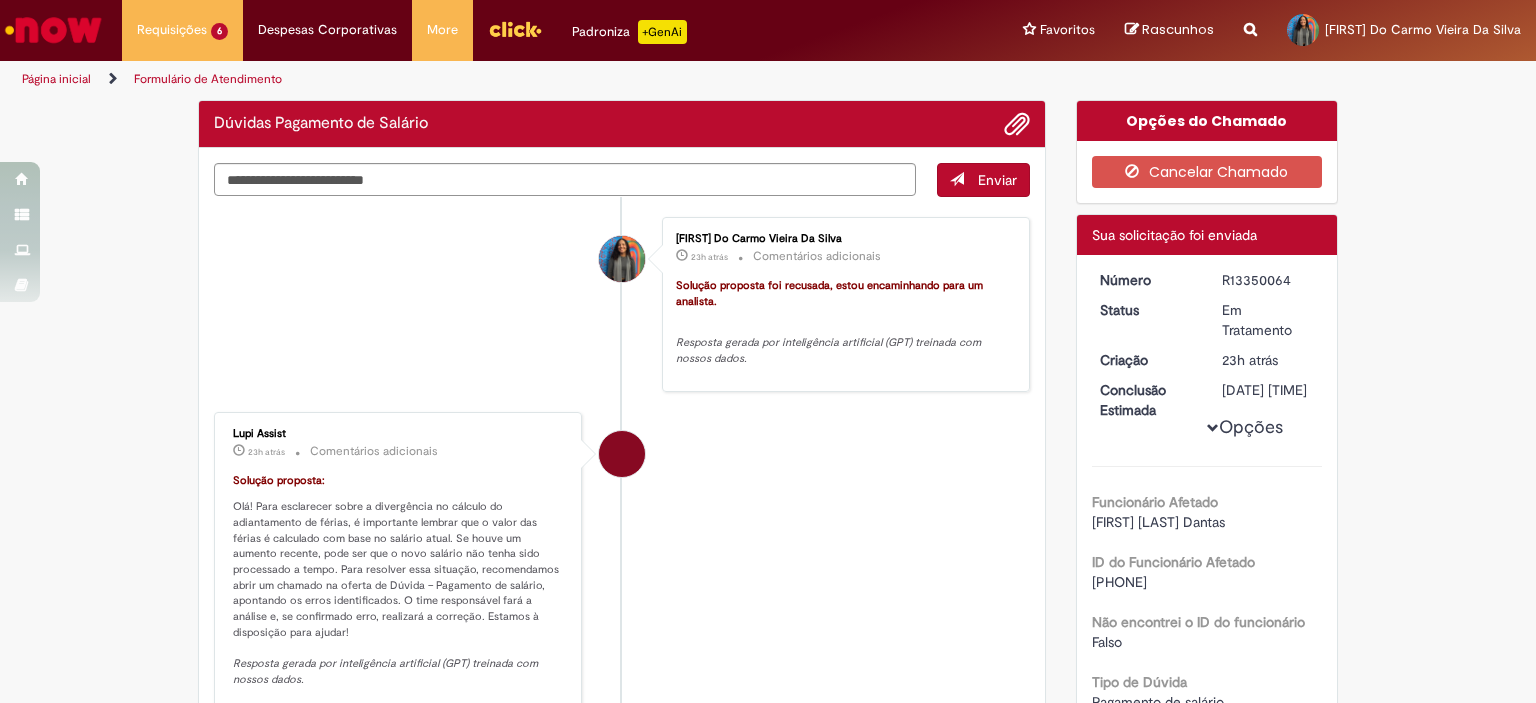 click on "Lupi Assist
23h atrás 23 horas atrás     Comentários adicionais
Solução proposta: Olá! Para esclarecer sobre a divergência no cálculo do adiantamento de férias, é importante lembrar que o valor das férias é calculado com base no salário atual. Se houve um aumento recente, pode ser que o novo salário não tenha sido processado a tempo. Para resolver essa situação, recomendamos abrir um chamado na oferta de Dúvida – Pagamento de salário, apontando os erros identificados. O time responsável fará a análise e, se confirmado erro, realizará a correção. Estamos à disposição para ajudar!   Resposta gerada por inteligência artificial (GPT) treinada com nossos dados." at bounding box center (622, 625) 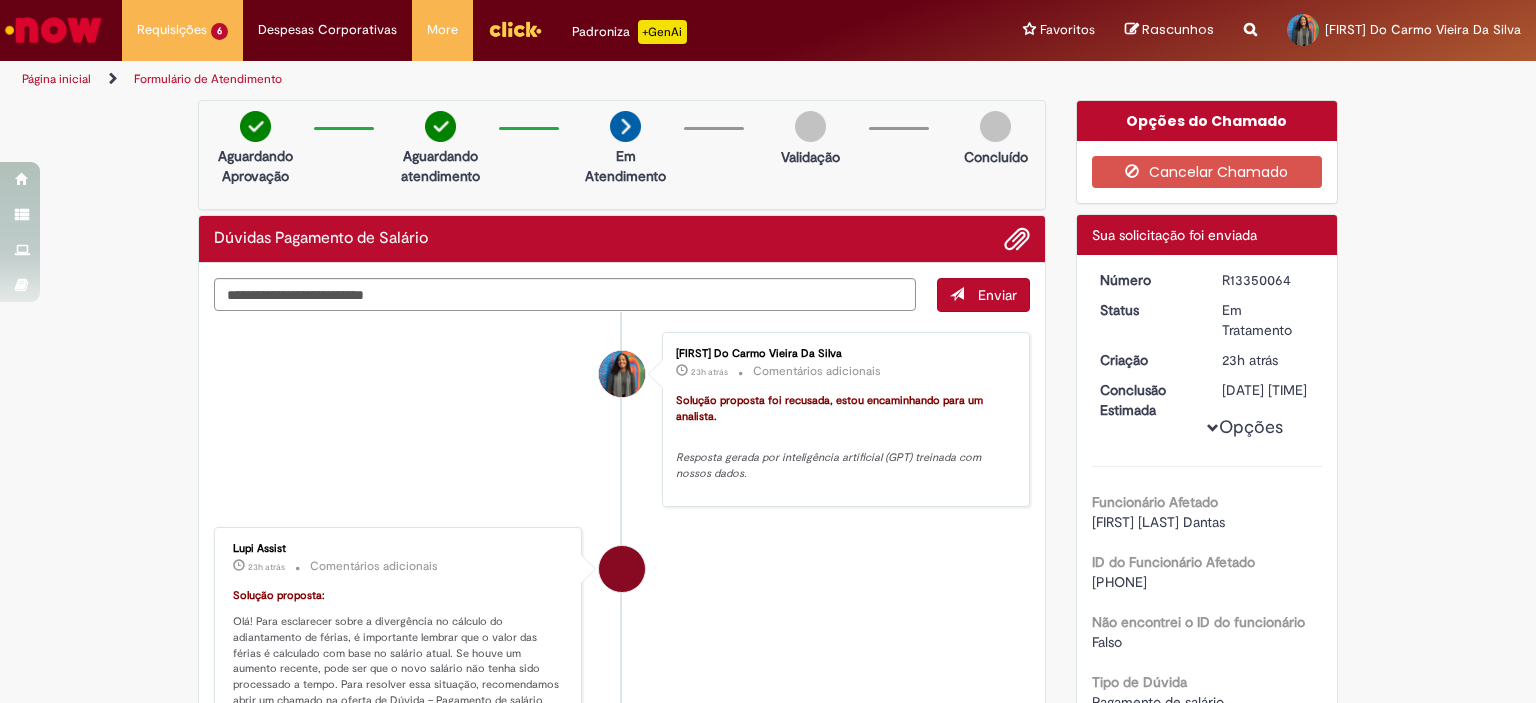 click at bounding box center (53, 30) 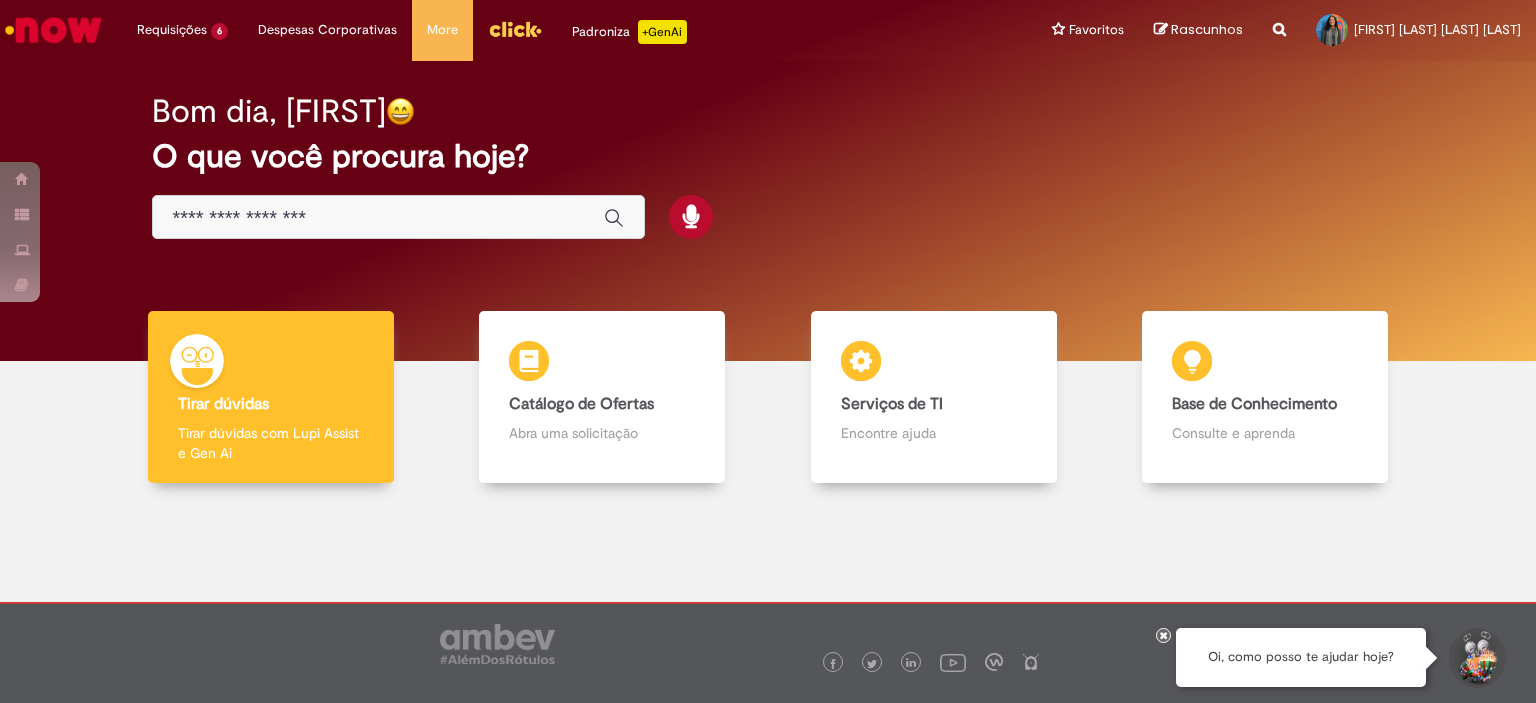 scroll, scrollTop: 0, scrollLeft: 0, axis: both 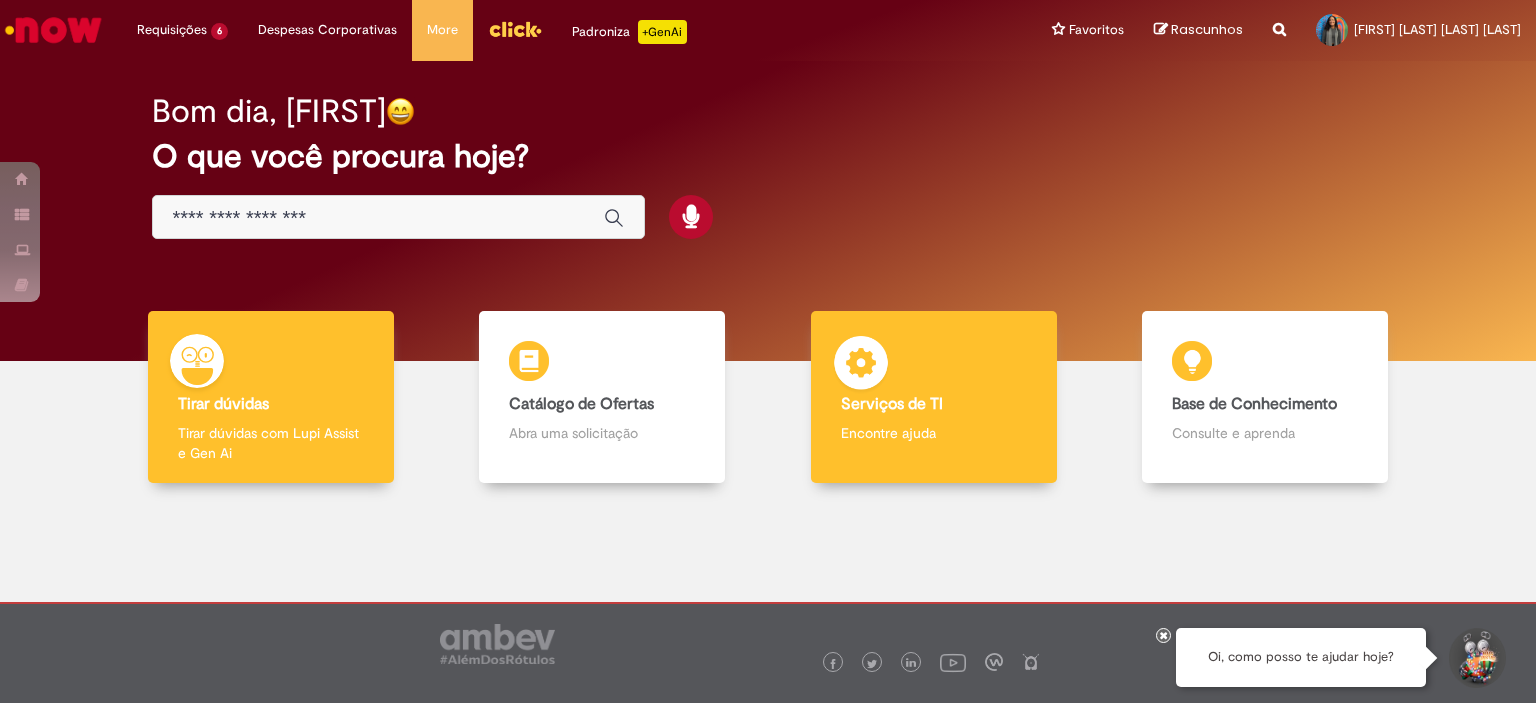 click on "Serviços de TI
Serviços de TI
Encontre ajuda" at bounding box center (934, 397) 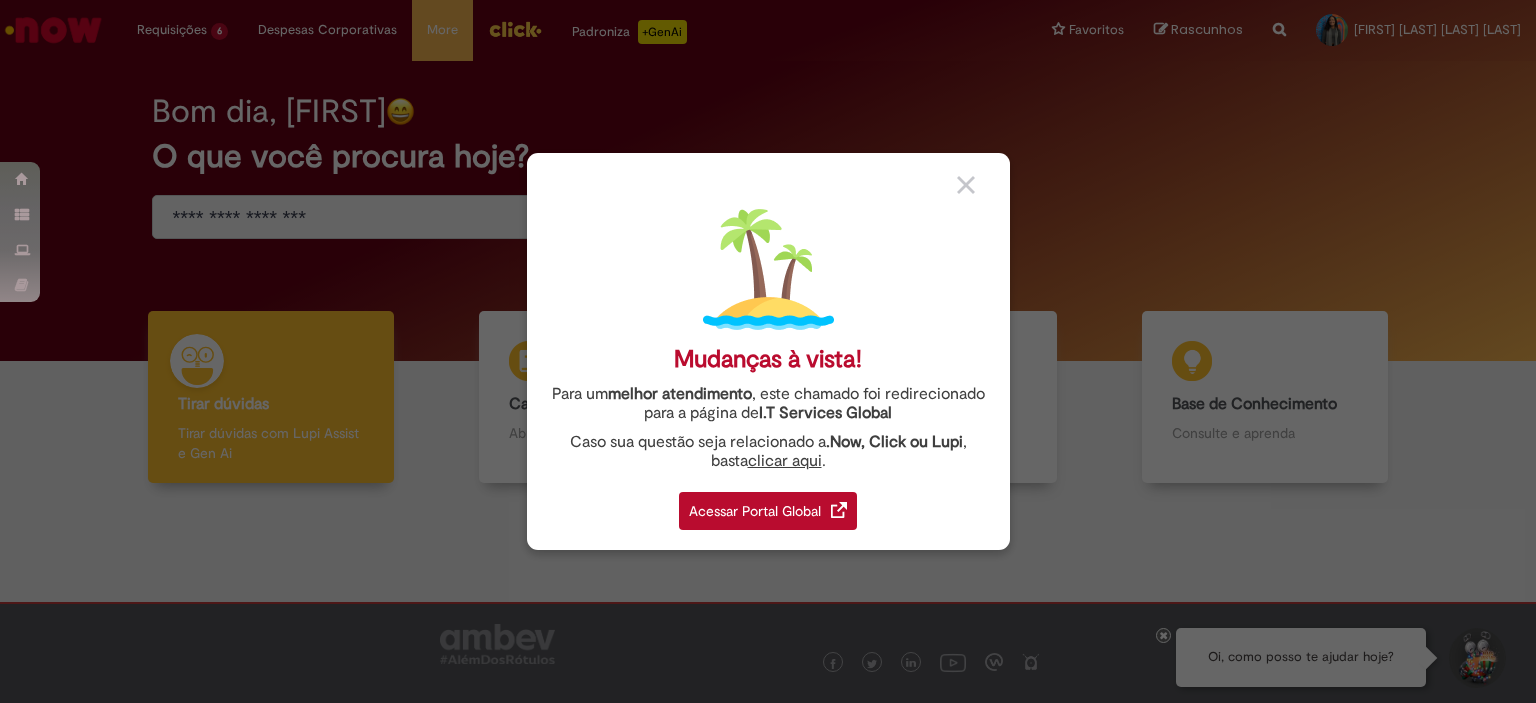 click on "Acessar Portal Global" at bounding box center (768, 511) 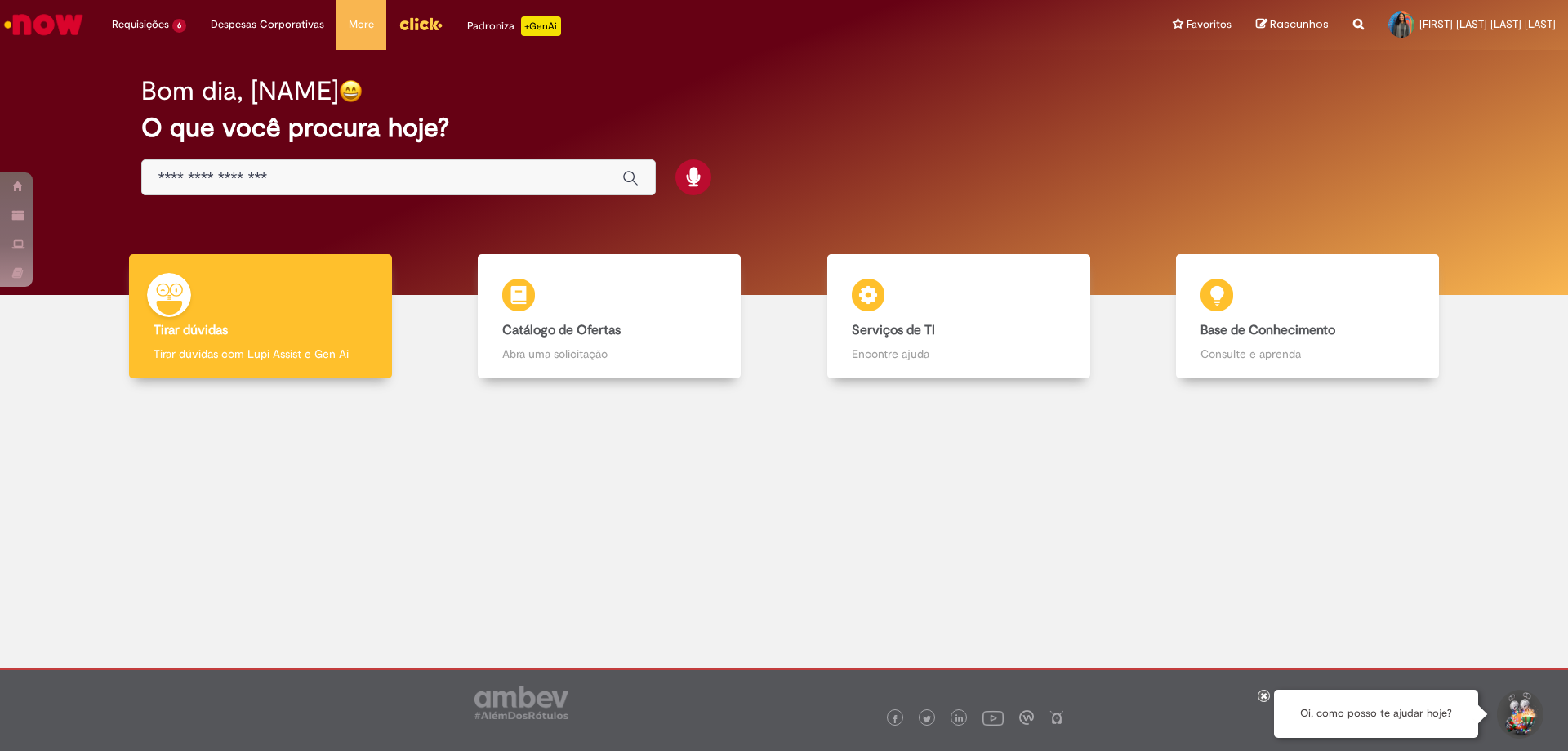 scroll, scrollTop: 0, scrollLeft: 0, axis: both 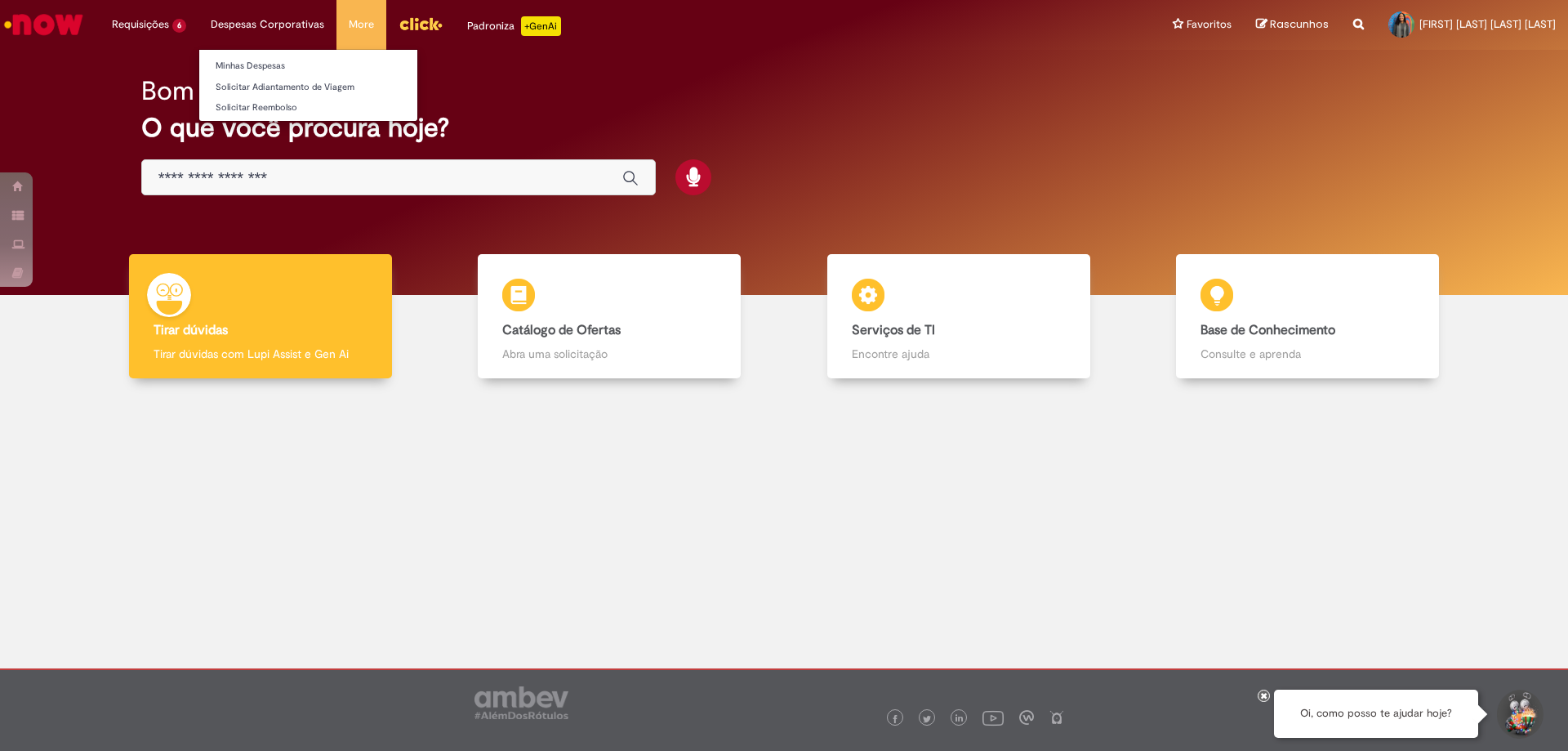 click on "Minhas Despesas" at bounding box center (308, 65) 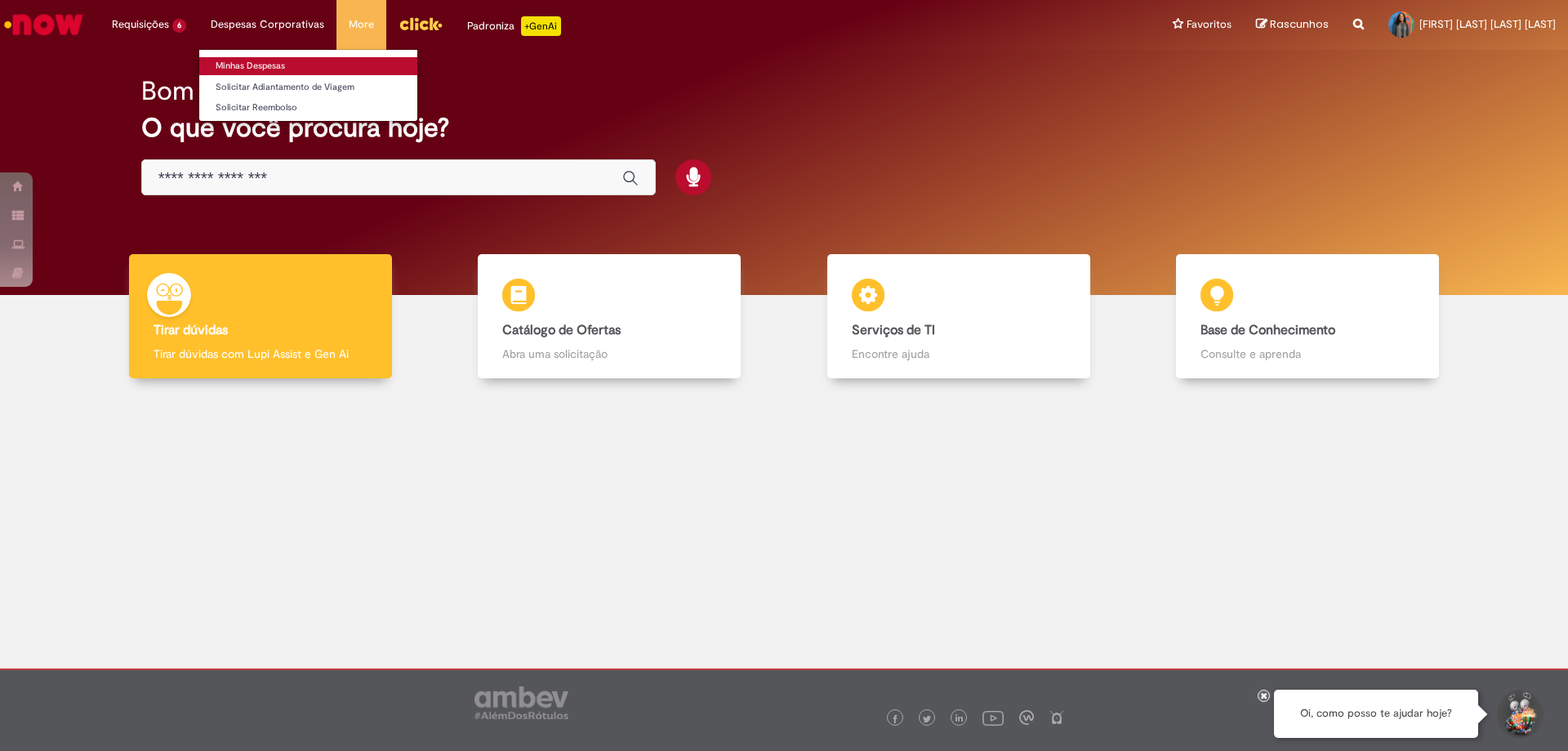 click on "Minhas Despesas" at bounding box center [308, 66] 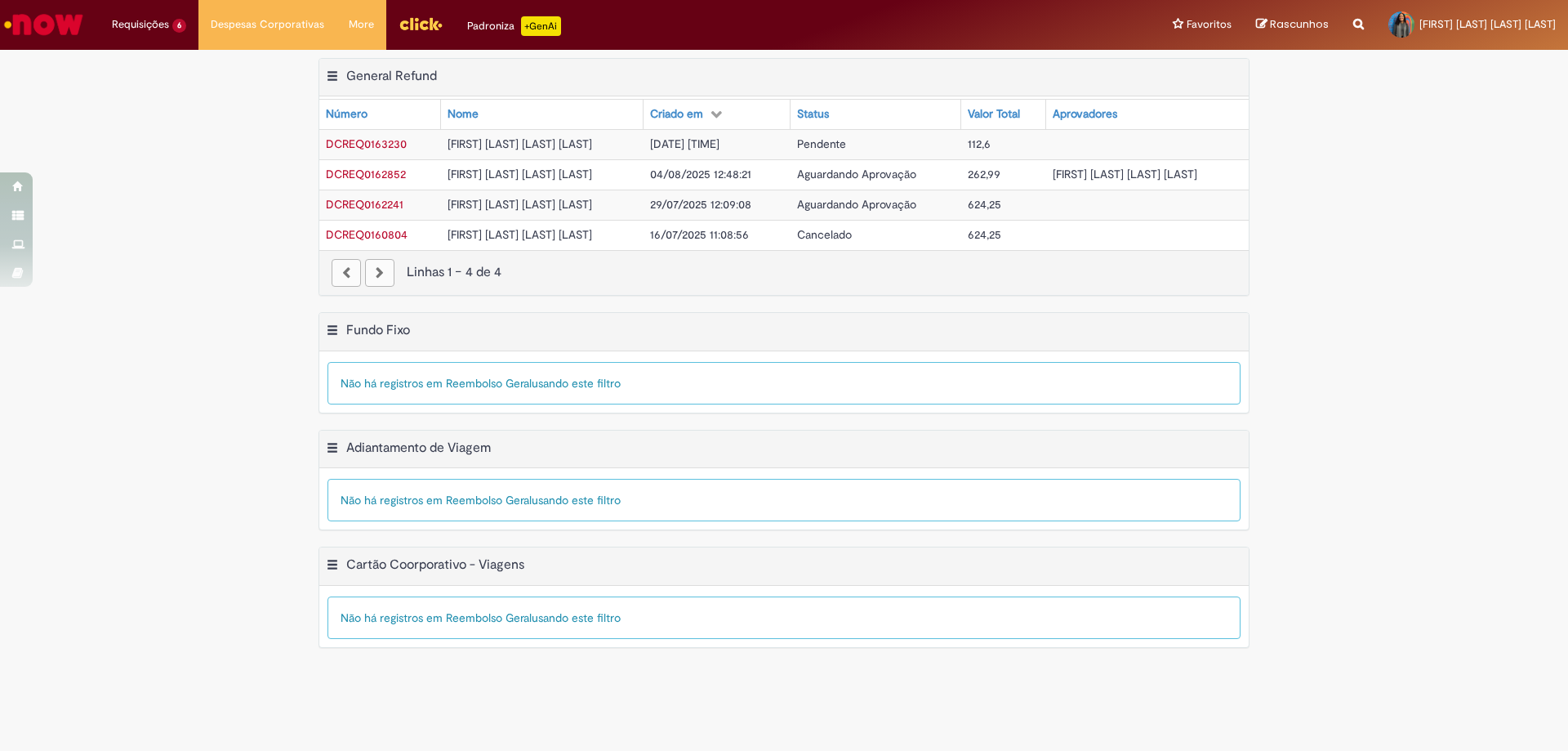 click on "04/08/2025 12:48:21" at bounding box center (701, 174) 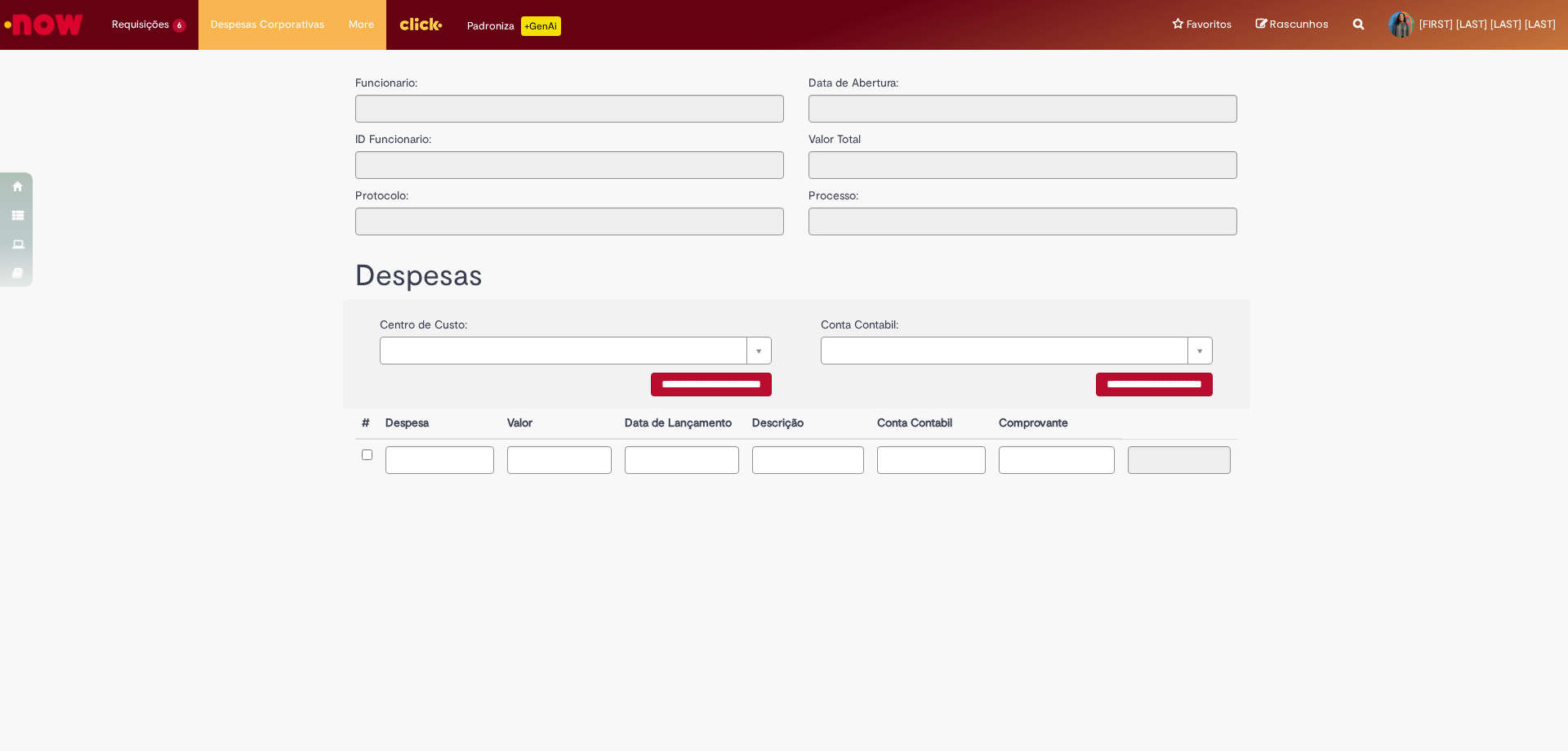 type on "**********" 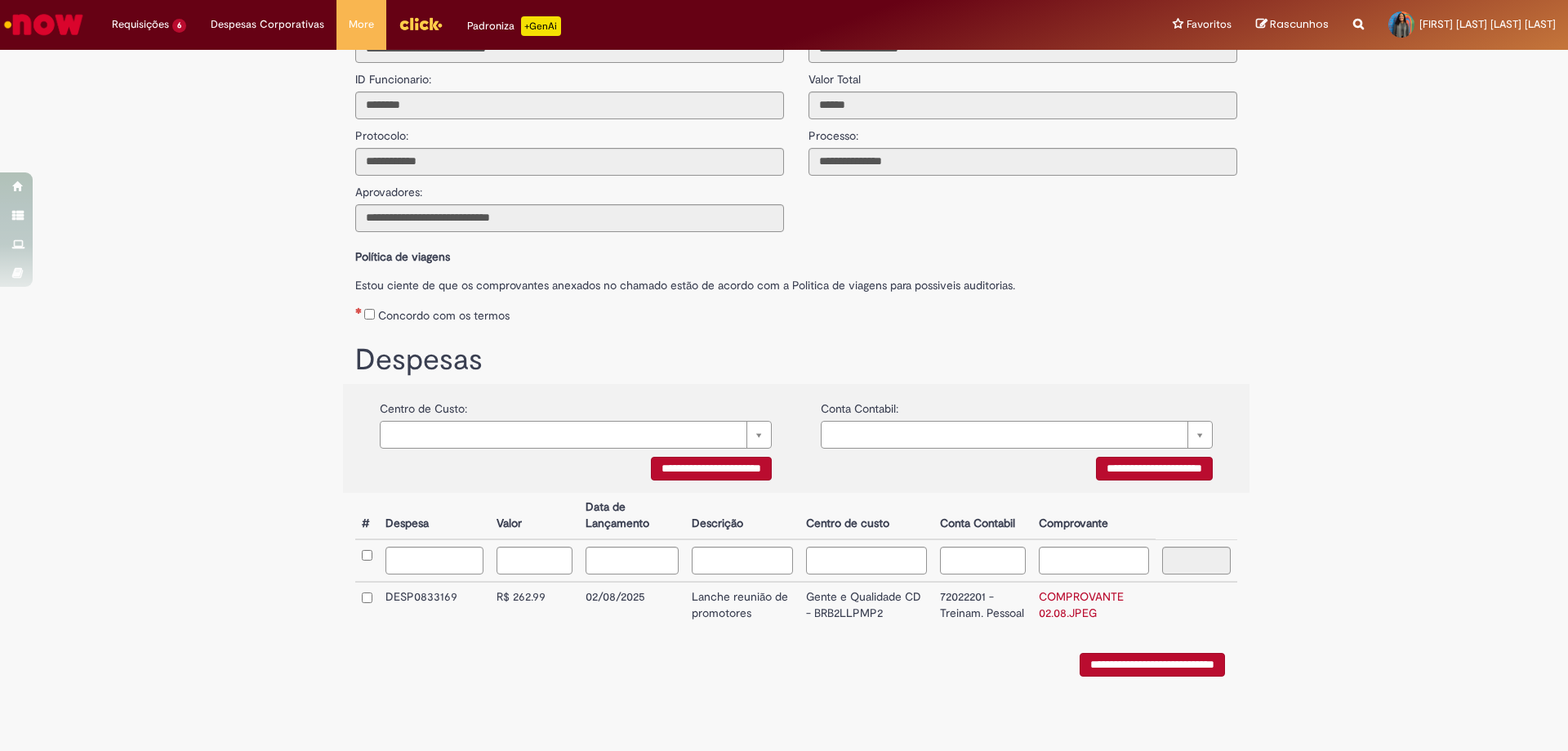 scroll, scrollTop: 0, scrollLeft: 0, axis: both 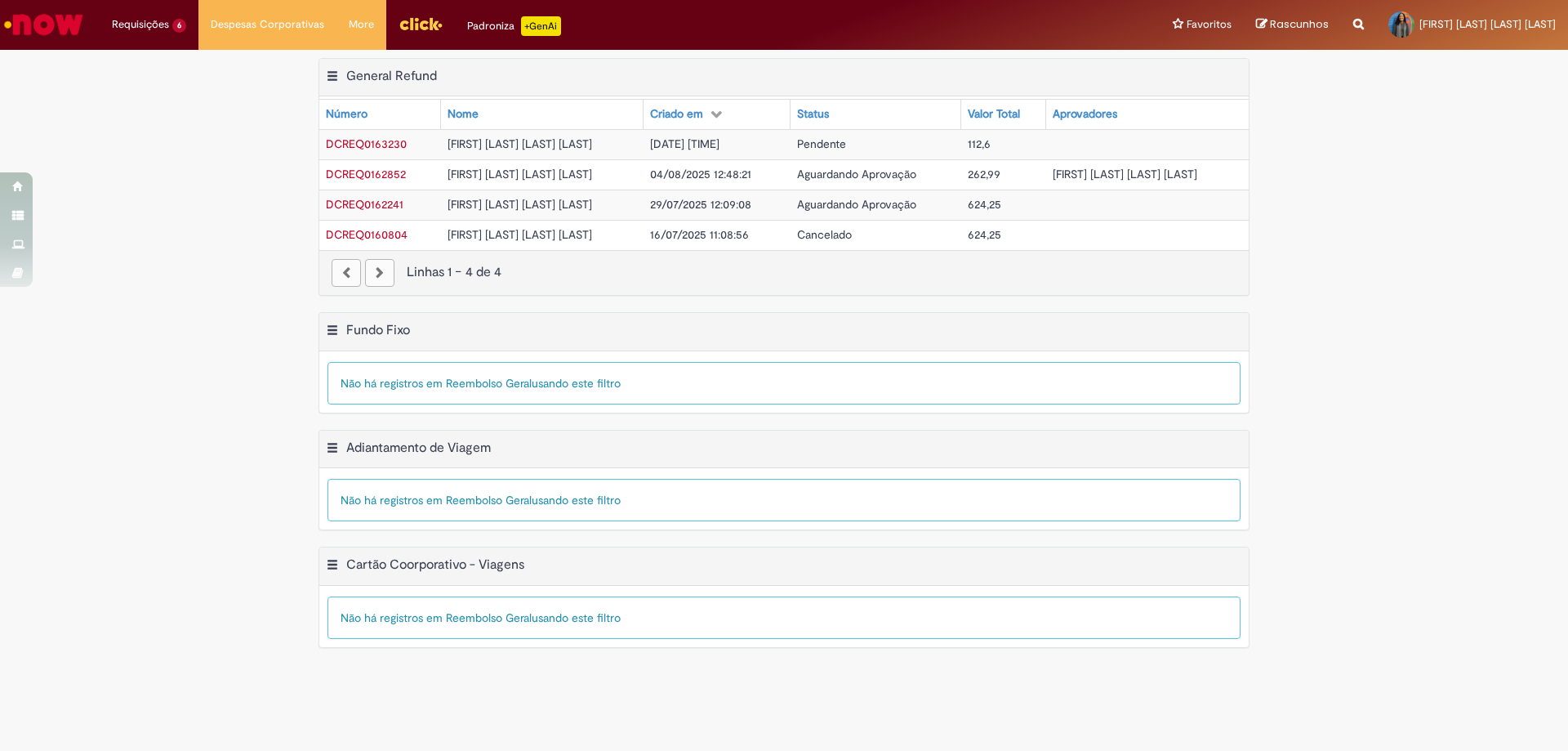 click on "Aguardando Aprovação" at bounding box center [857, 204] 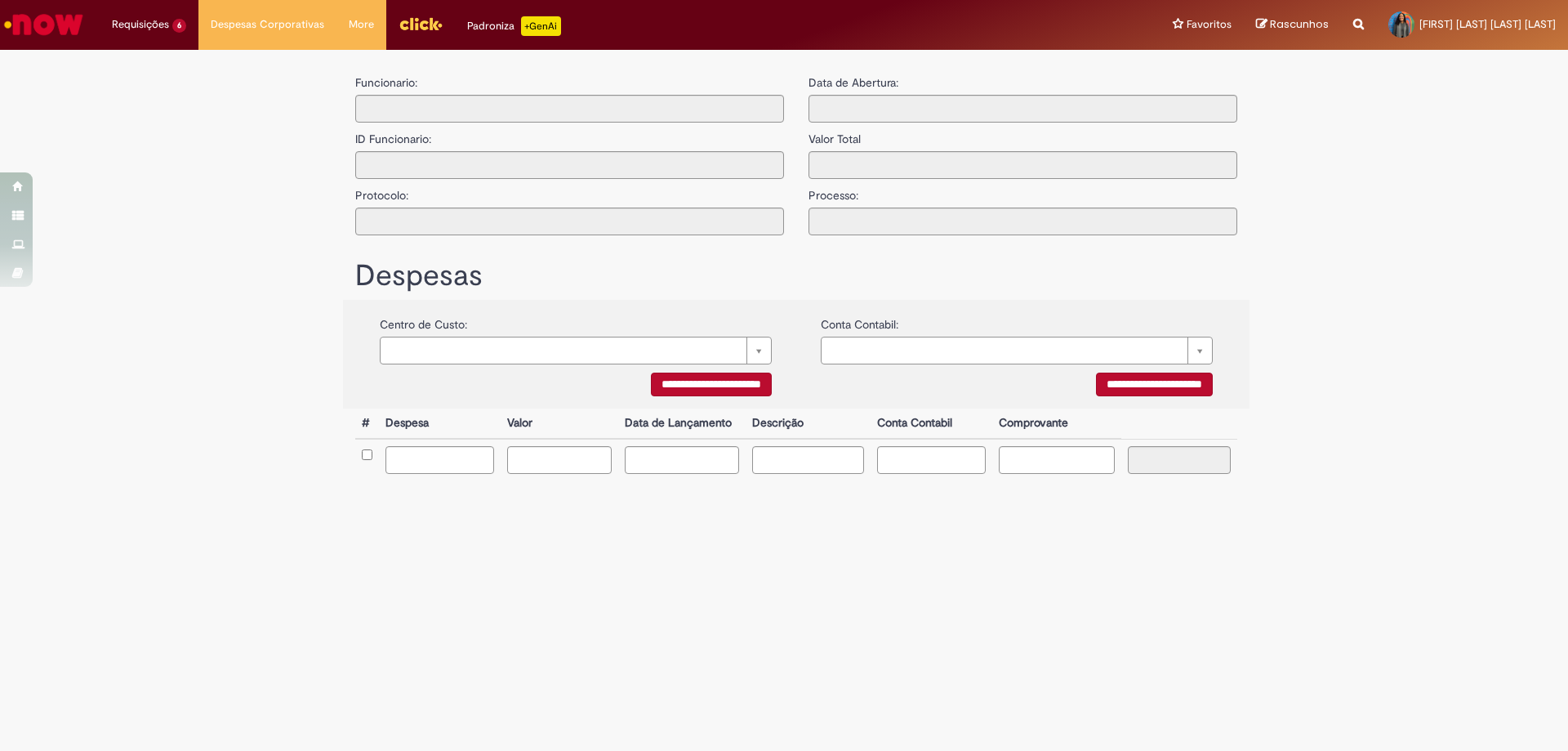 type on "**********" 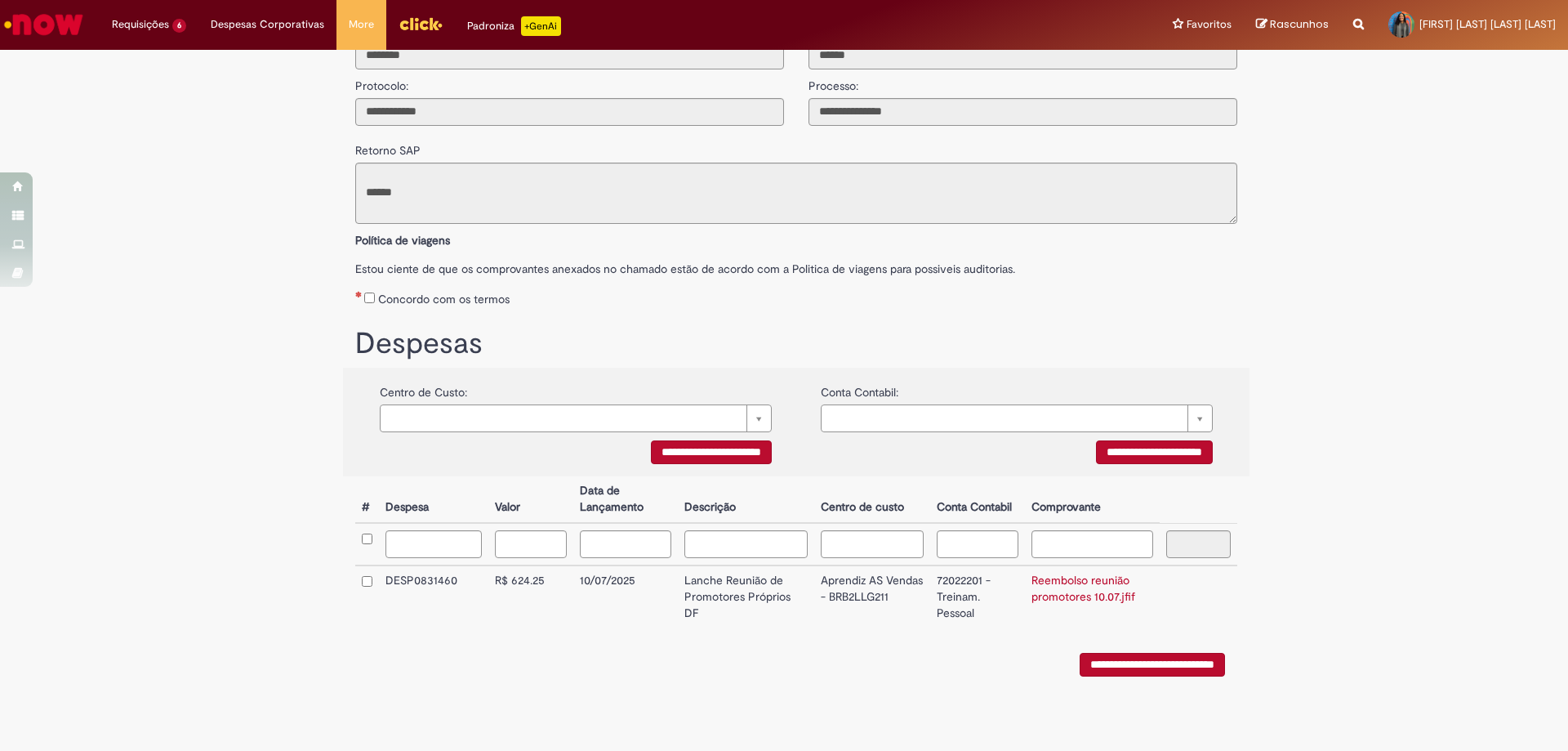 scroll, scrollTop: 0, scrollLeft: 0, axis: both 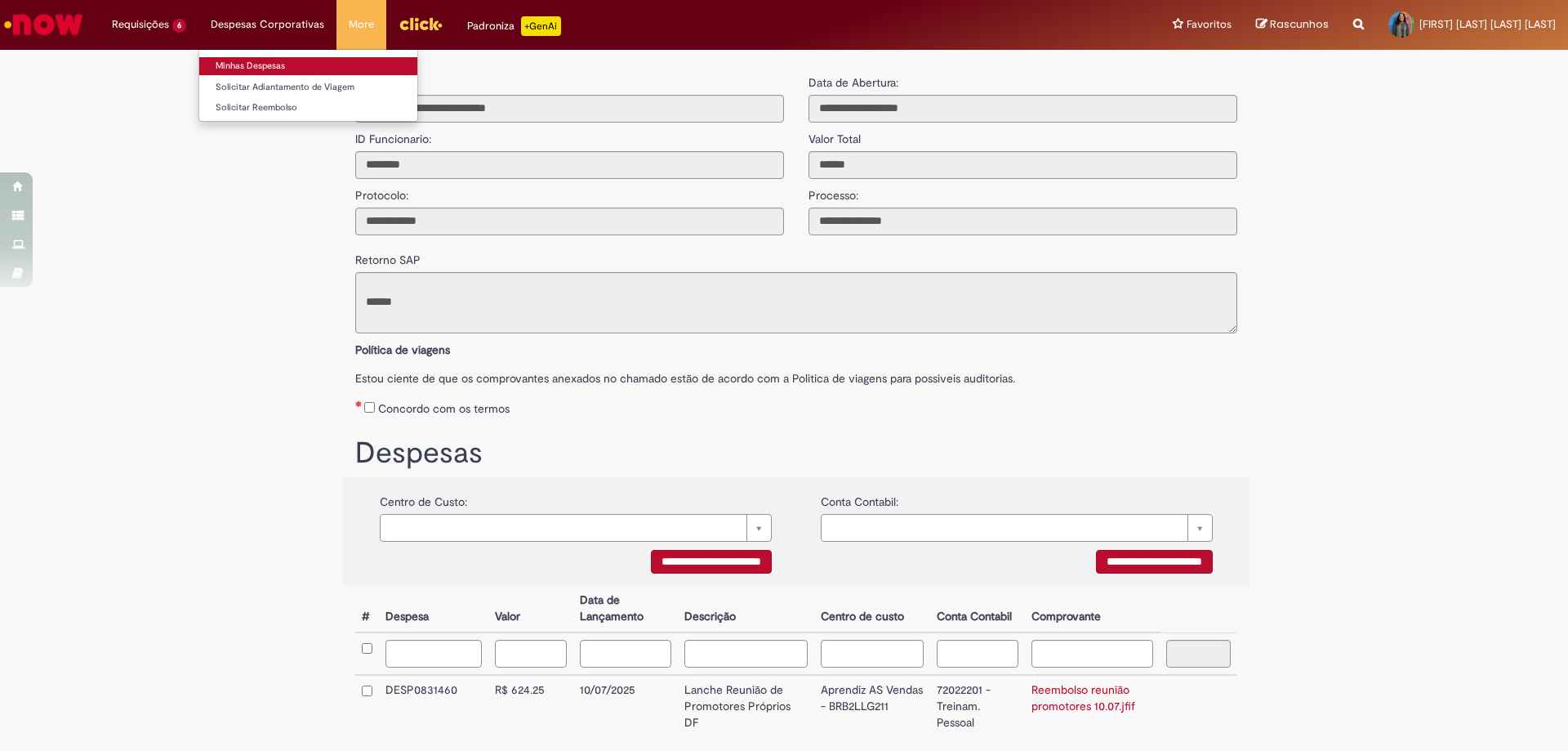 click on "Minhas Despesas" at bounding box center (308, 66) 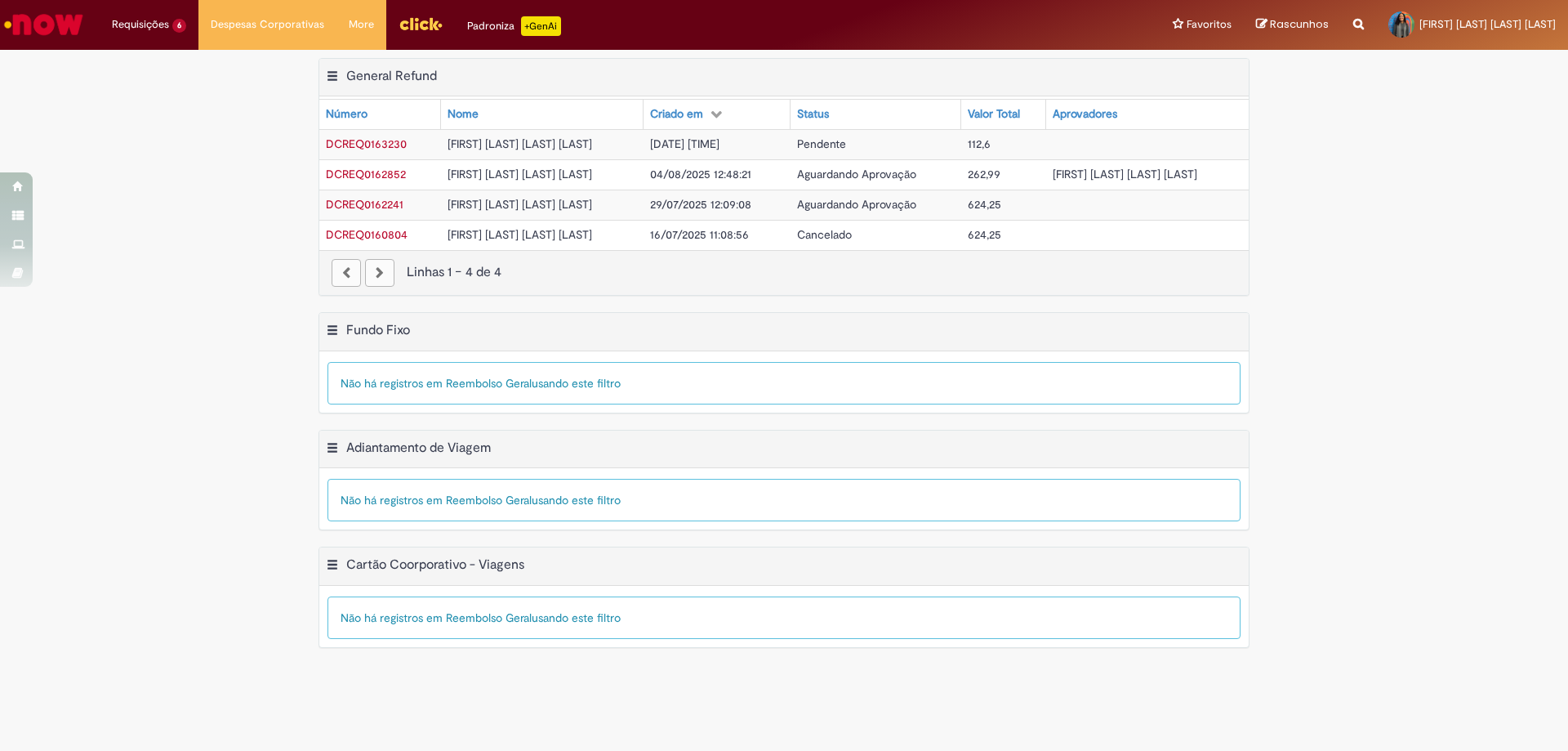 click on "[FIRST] [LAST] [LAST] [LAST]" at bounding box center (519, 144) 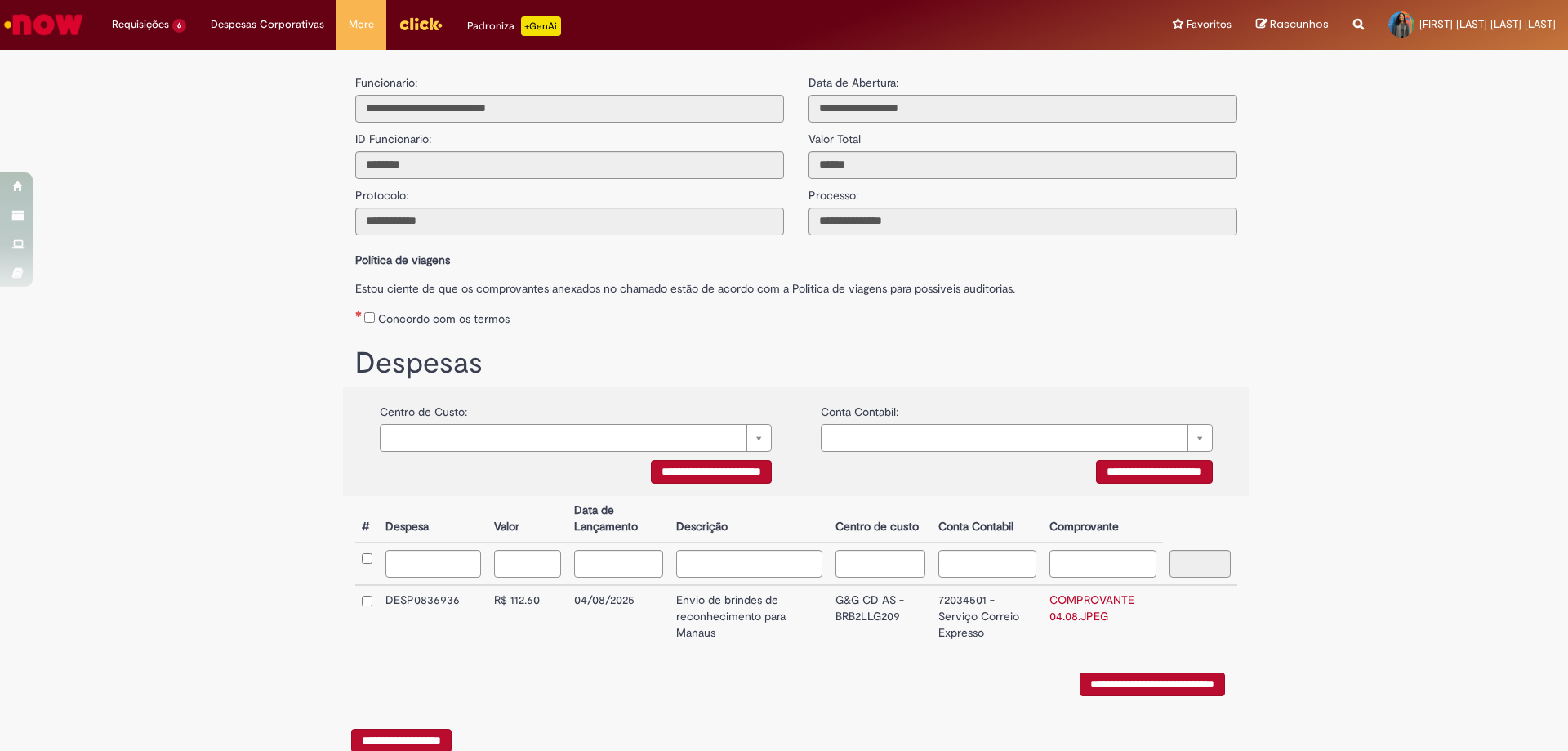 drag, startPoint x: 1161, startPoint y: 698, endPoint x: 751, endPoint y: 717, distance: 410.44001 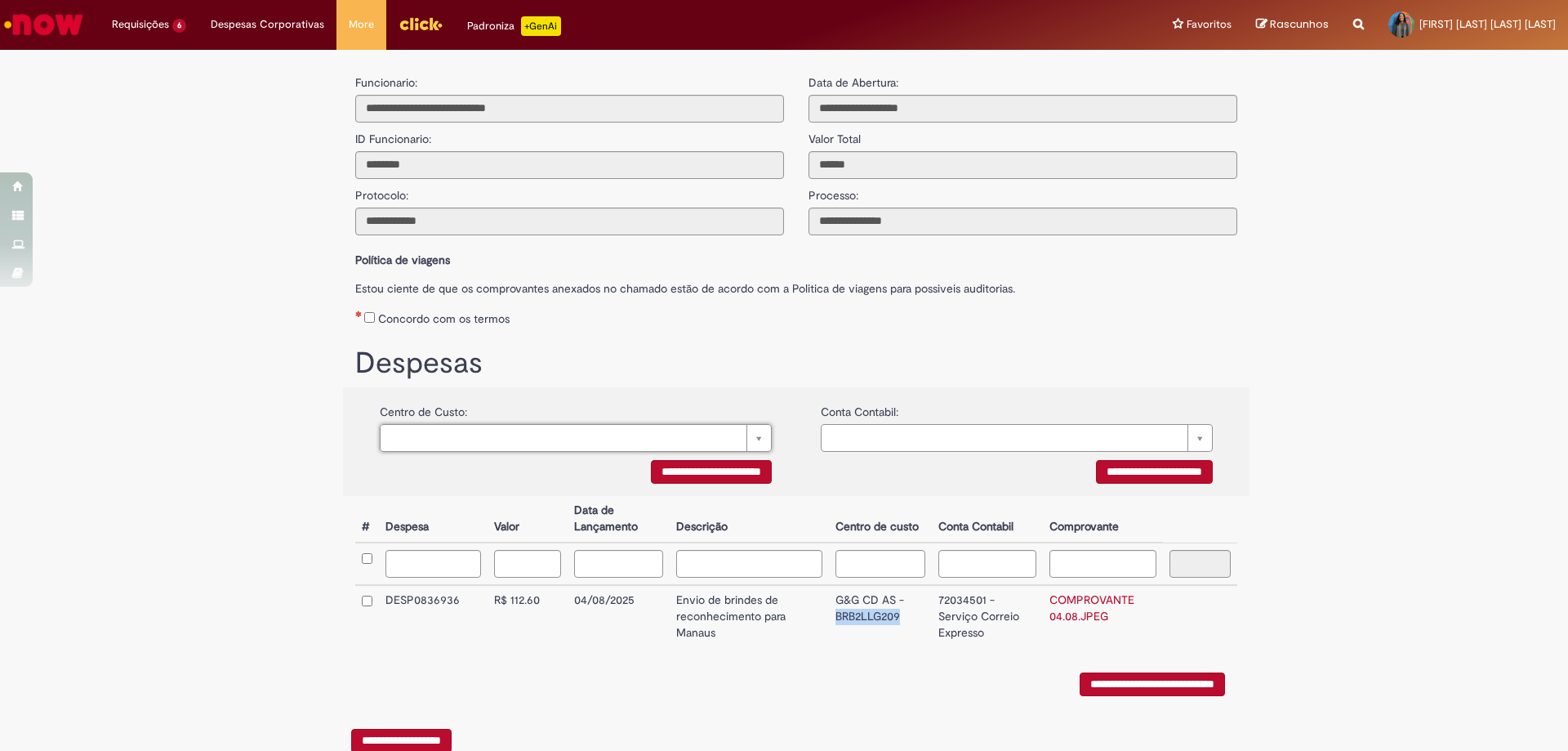 click on "G&G CD AS - BRB2LLG209" at bounding box center (880, 616) 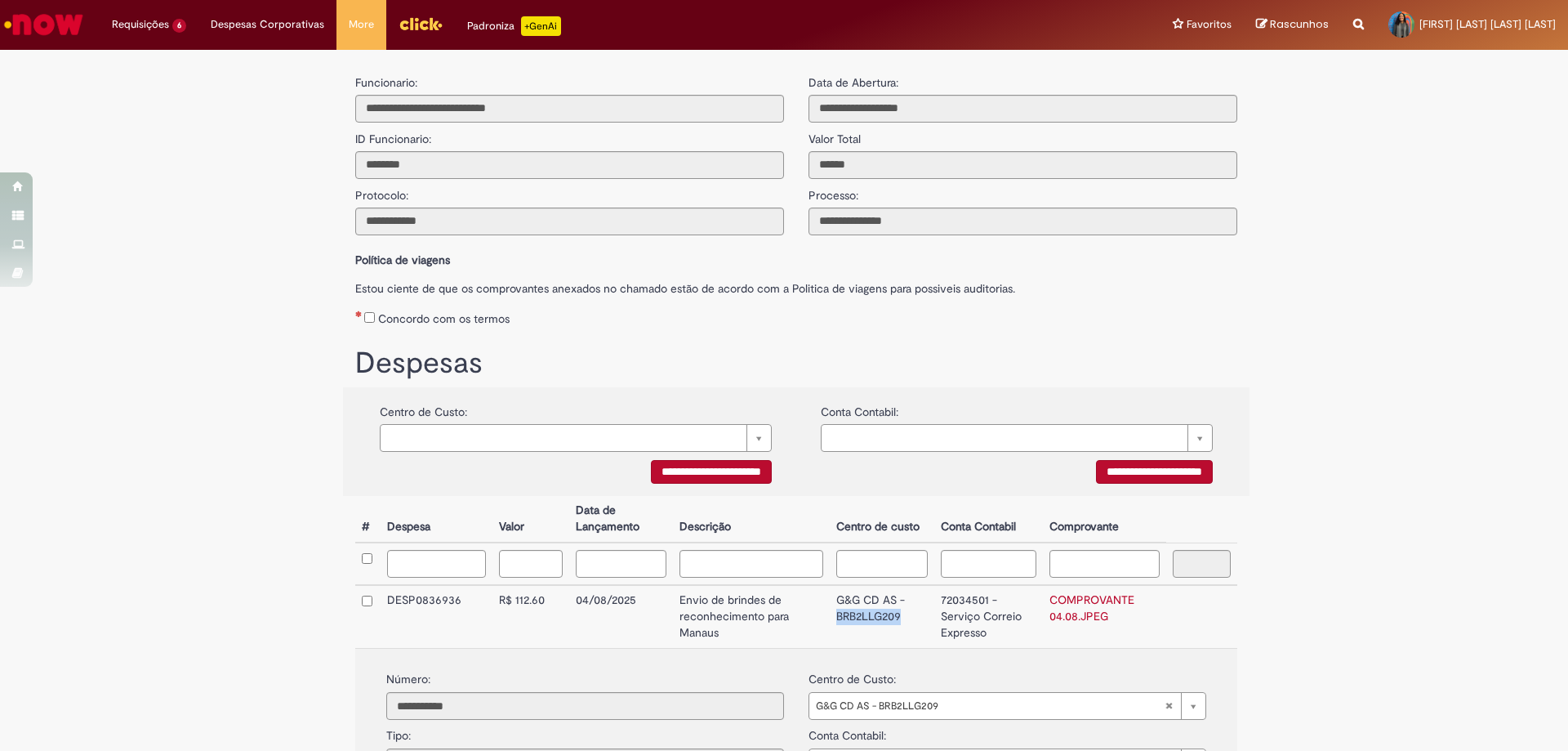 copy on "BRB2LLG209" 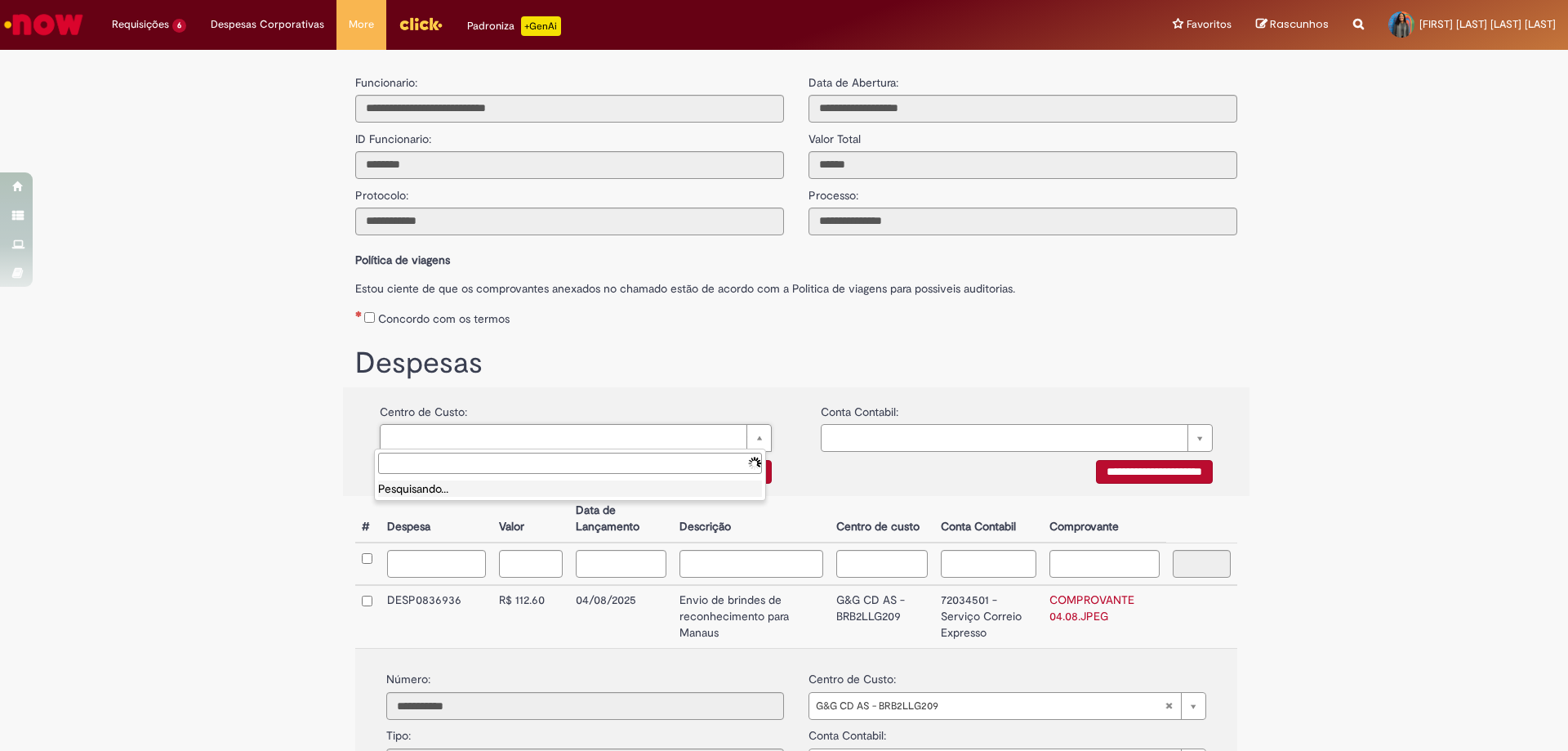 paste on "**********" 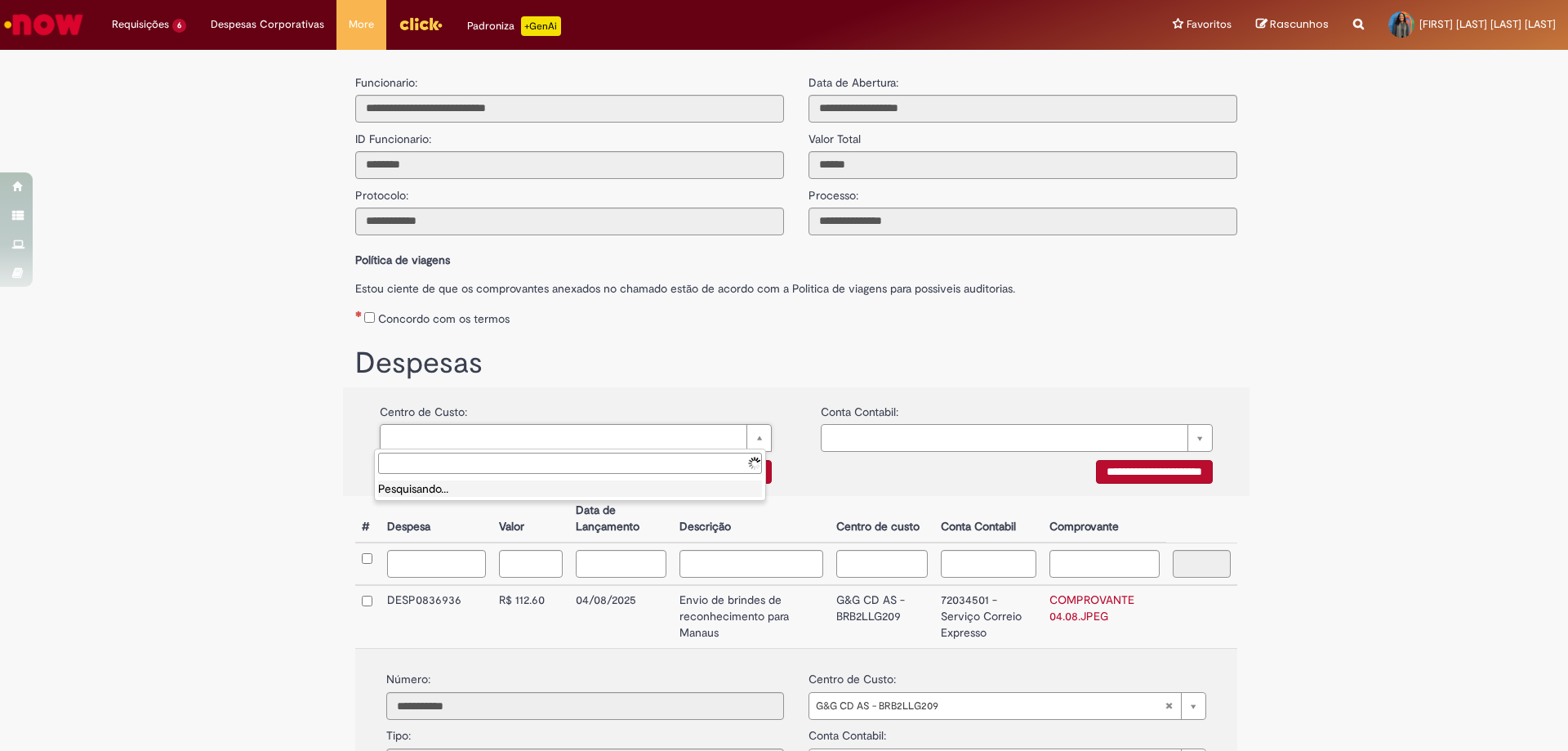 type on "**********" 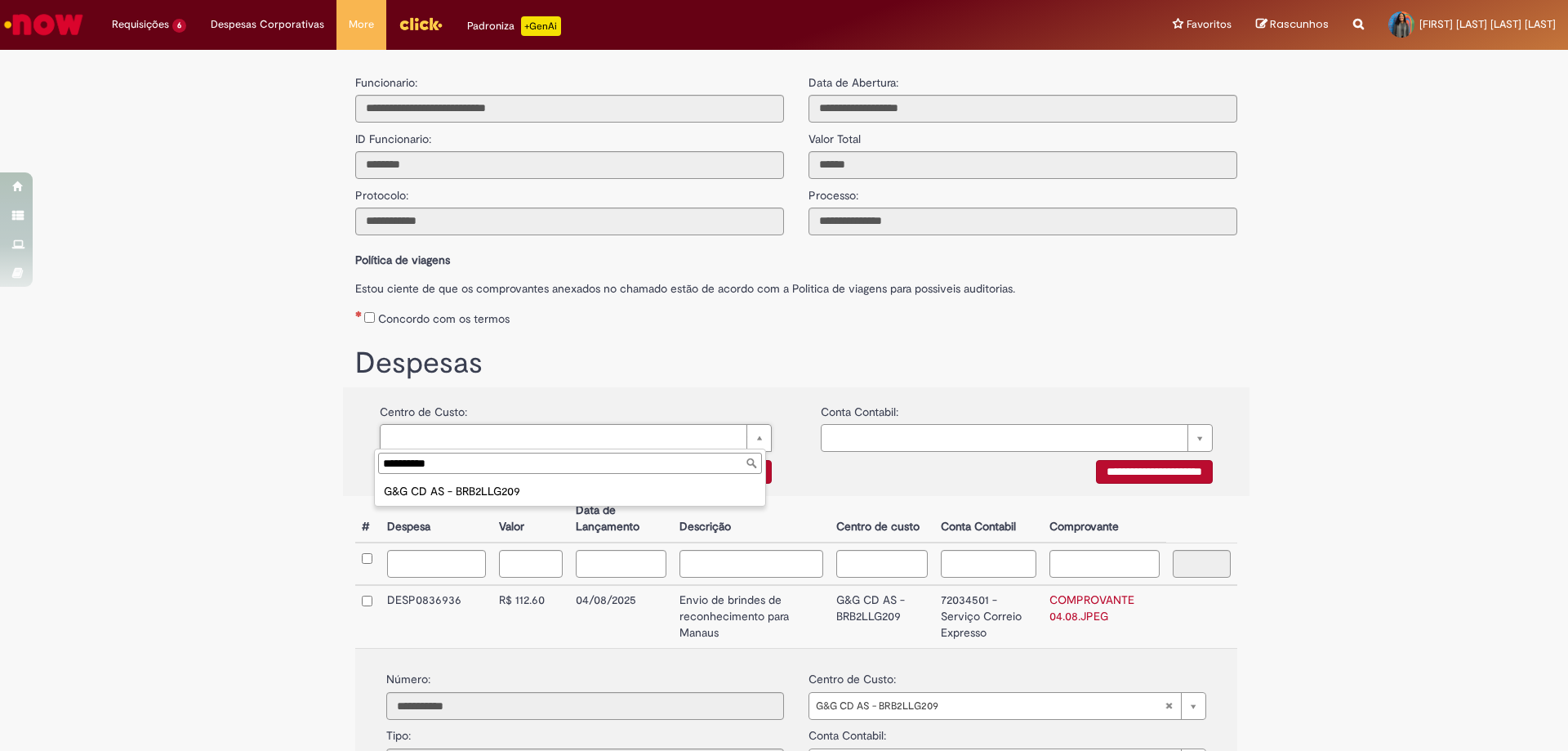type on "**********" 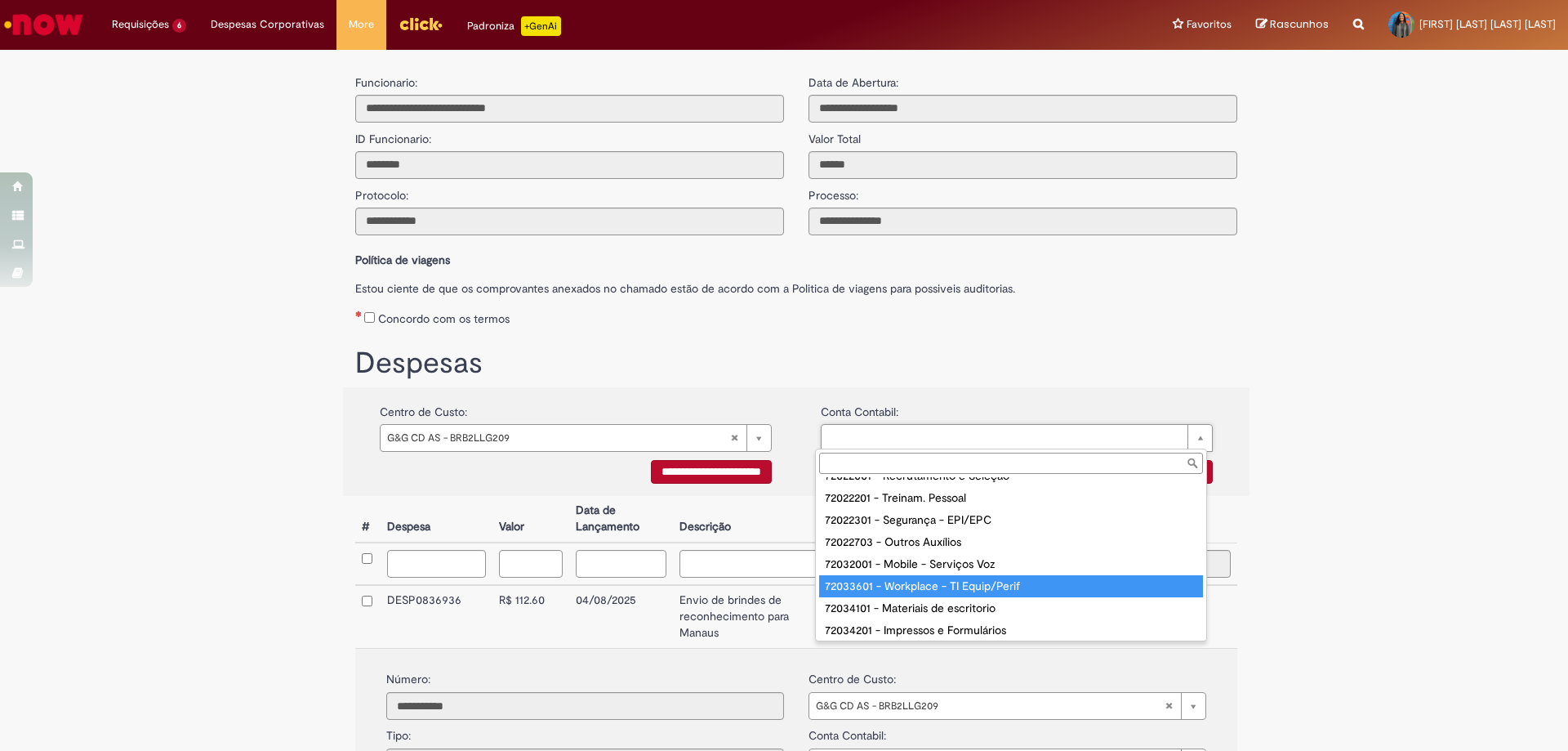 scroll, scrollTop: 163, scrollLeft: 0, axis: vertical 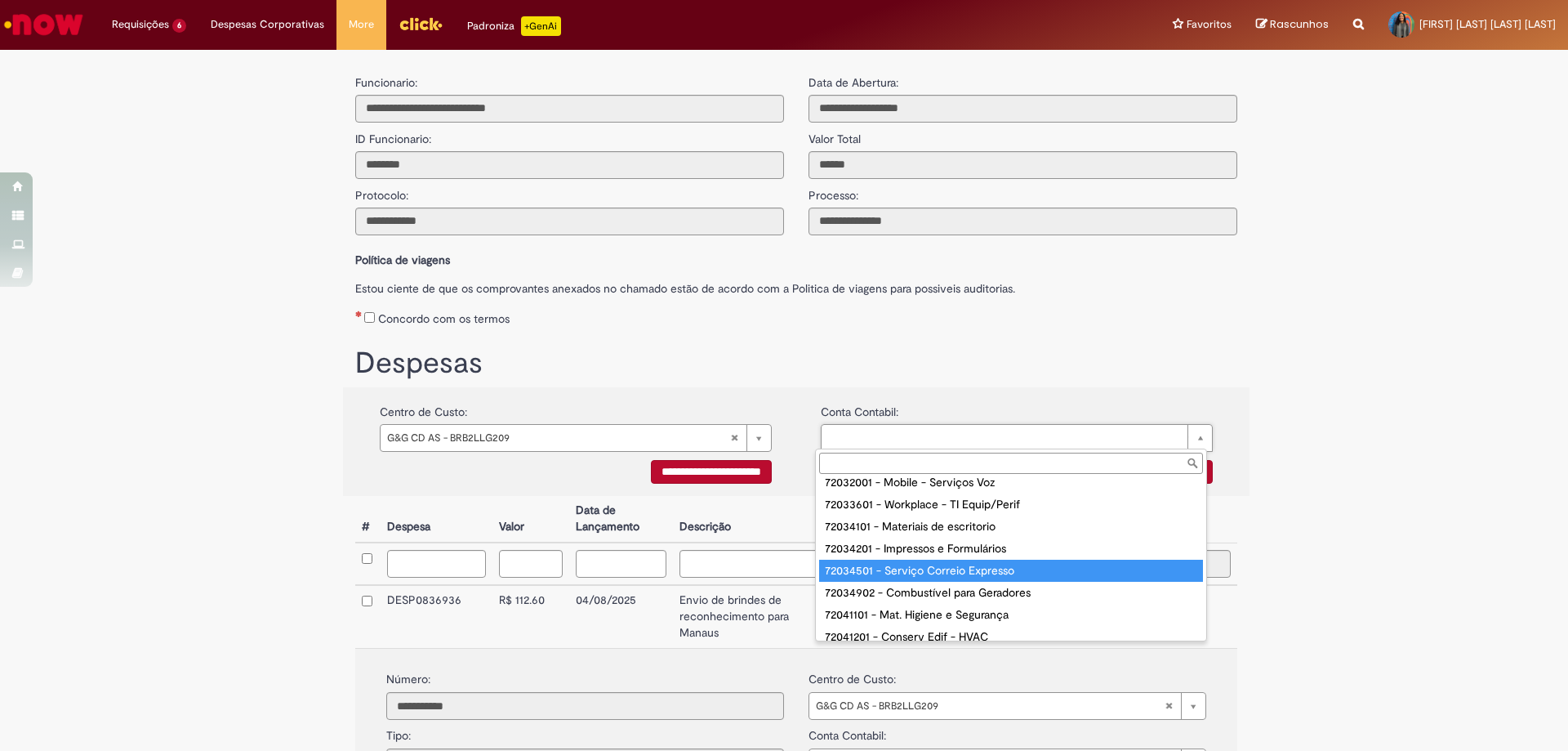 type on "**********" 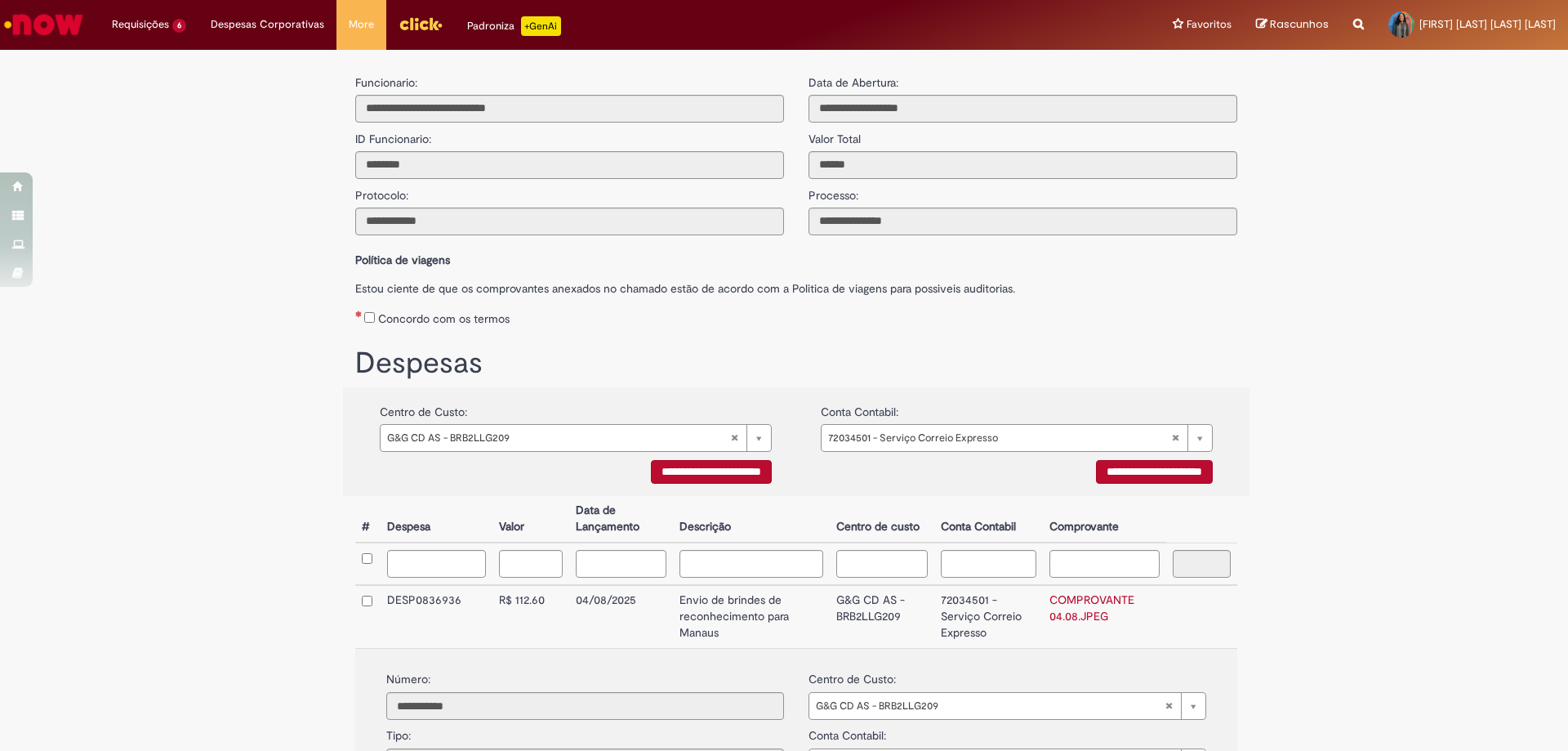 drag, startPoint x: 1159, startPoint y: 467, endPoint x: 1120, endPoint y: 485, distance: 42.953463 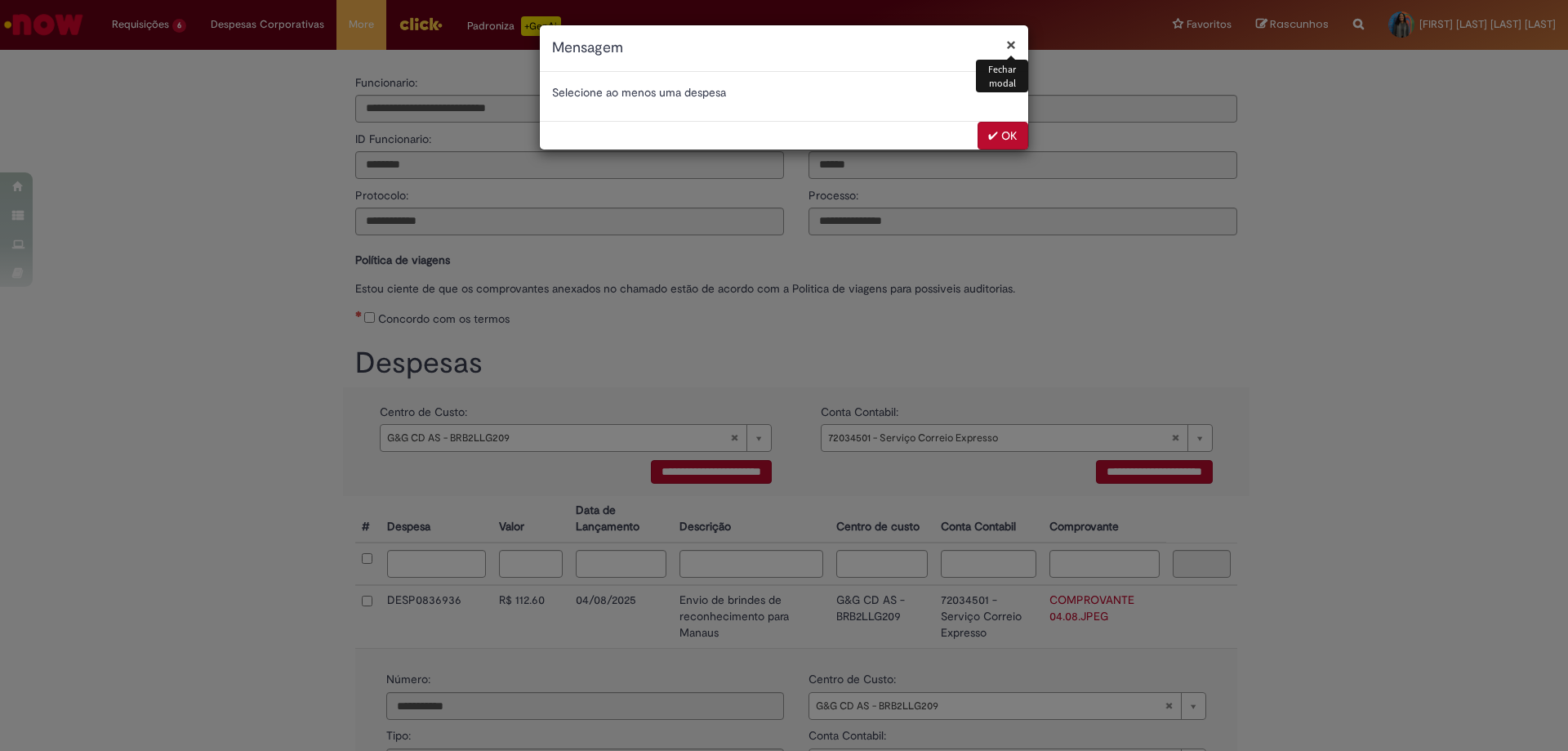 click on "✔ OK" at bounding box center [1003, 136] 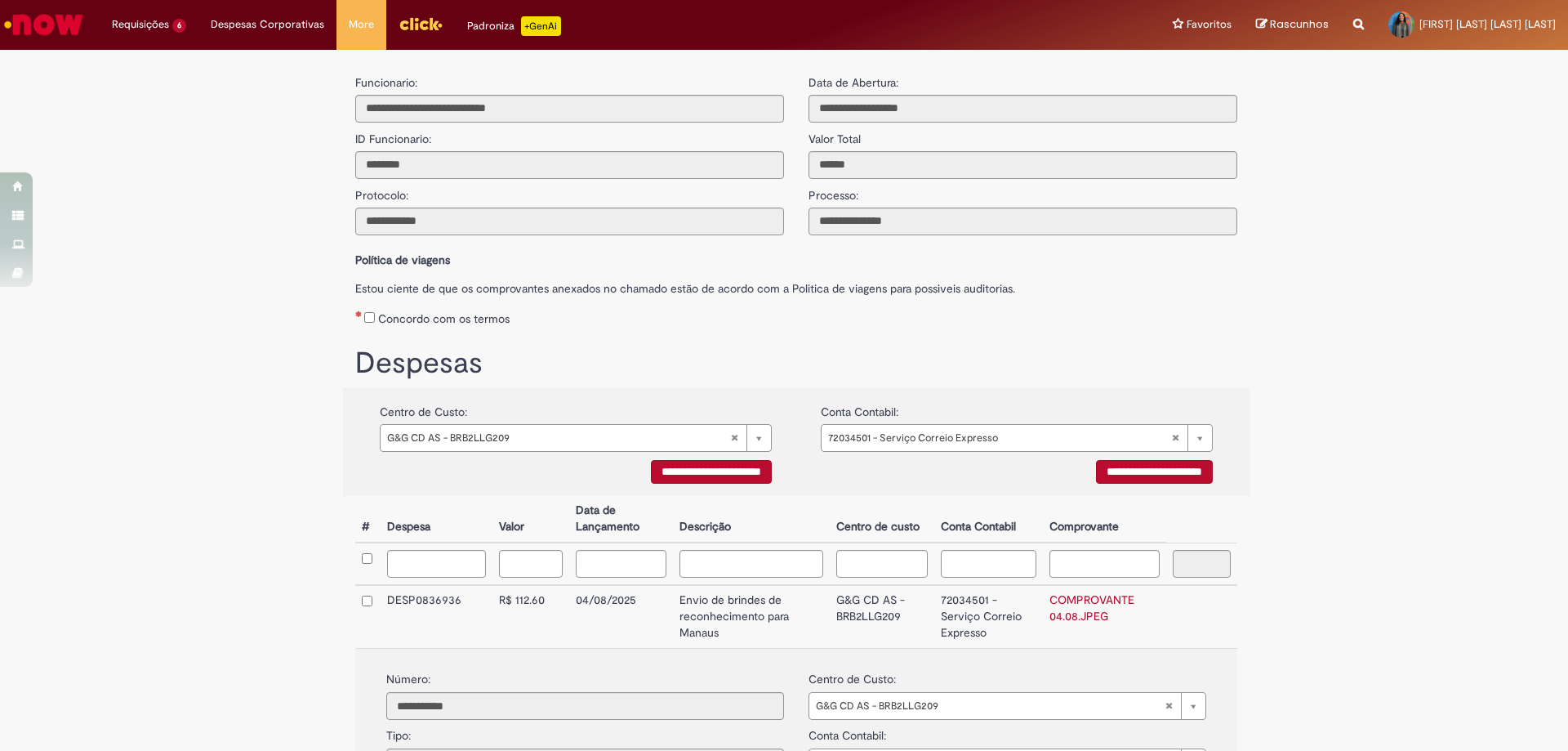 scroll, scrollTop: 163, scrollLeft: 0, axis: vertical 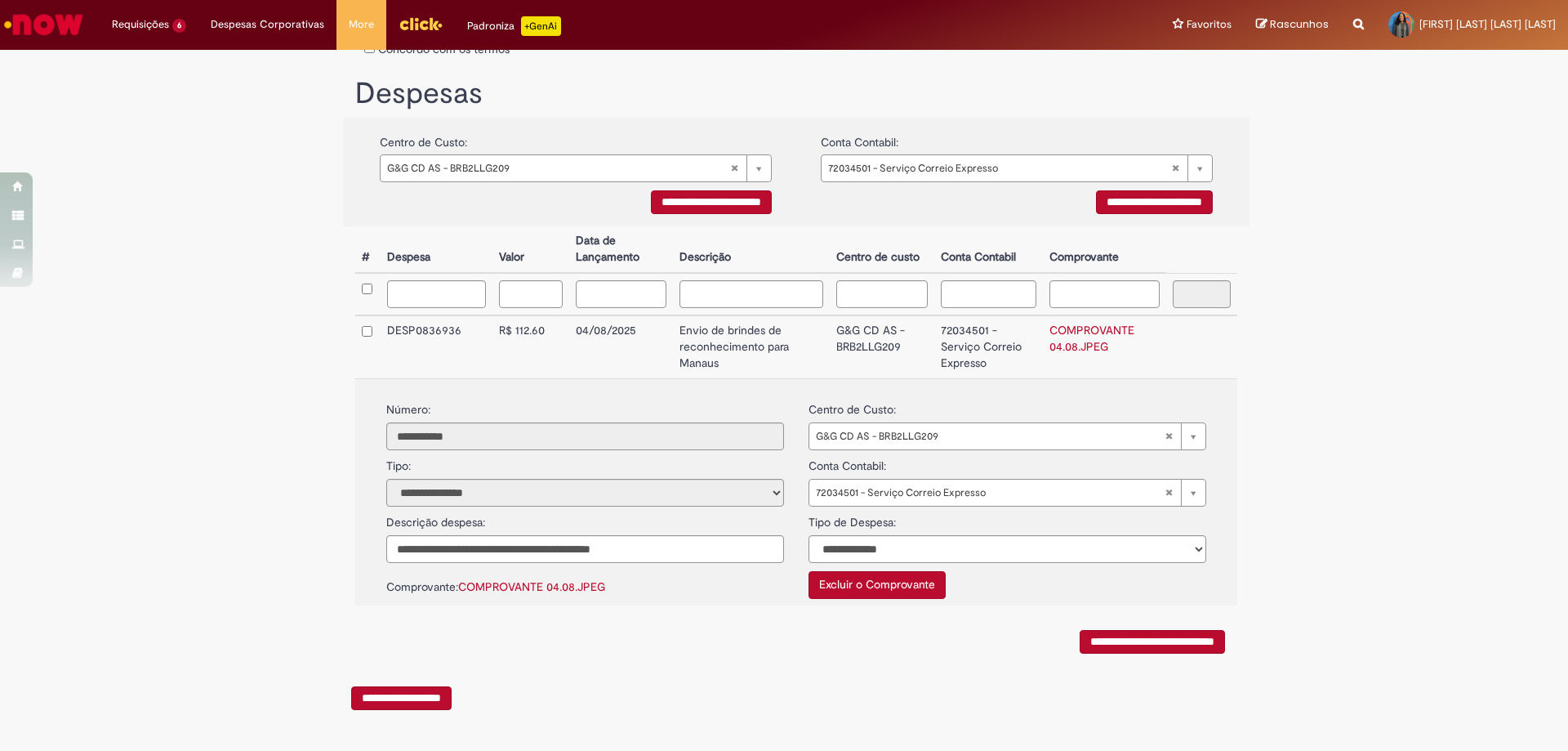 click on "**********" at bounding box center [711, 202] 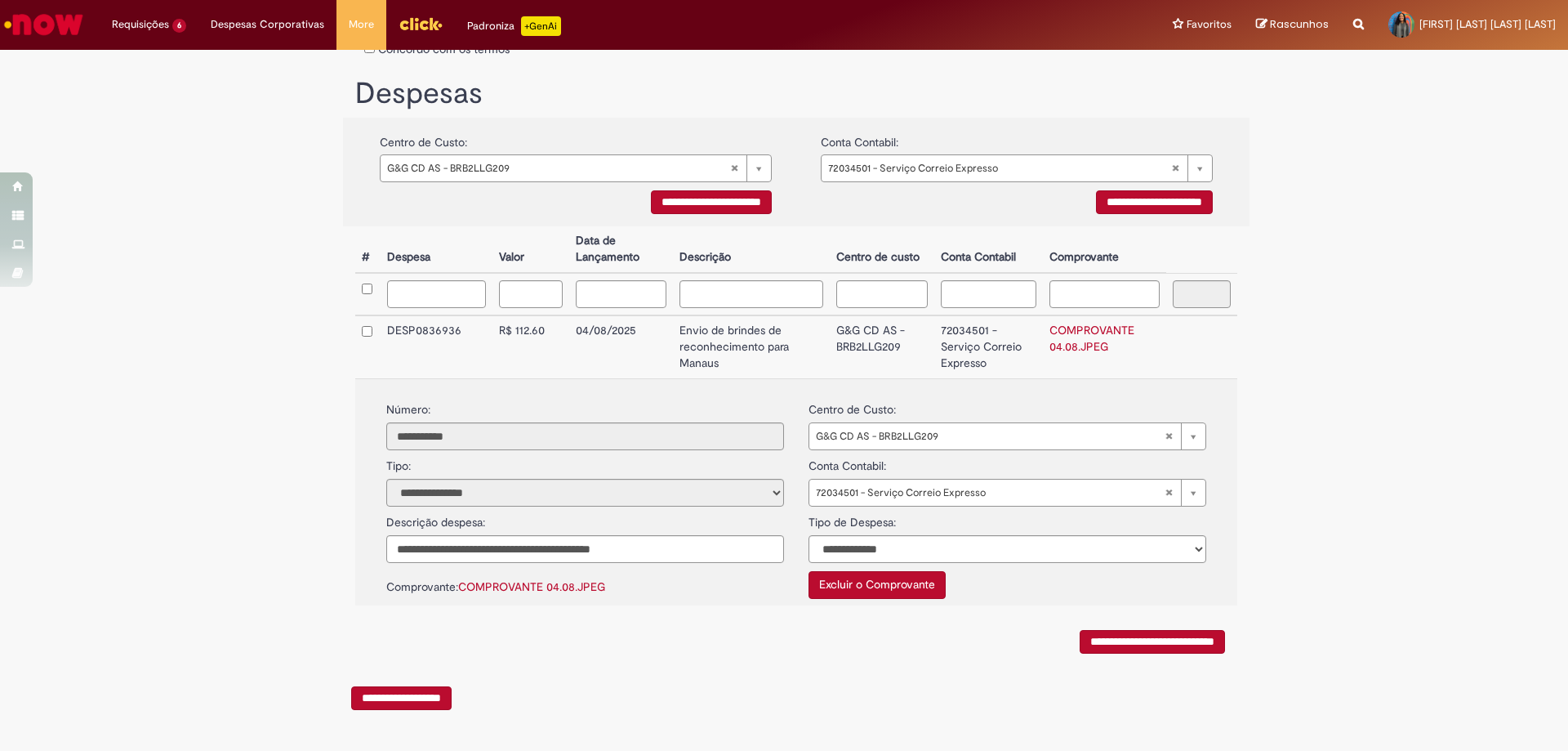click on "**********" at bounding box center [1154, 202] 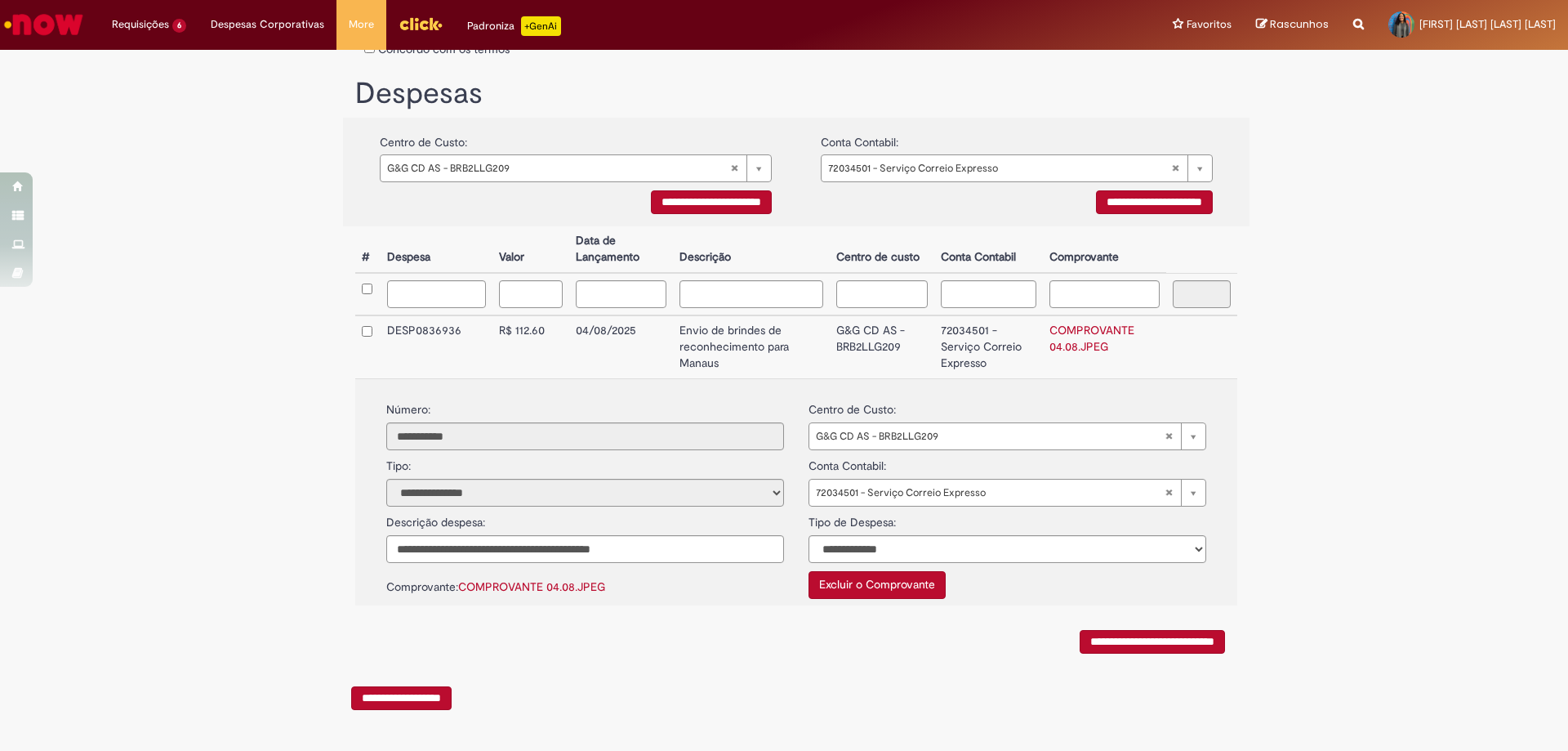 click on "**********" at bounding box center [1152, 641] 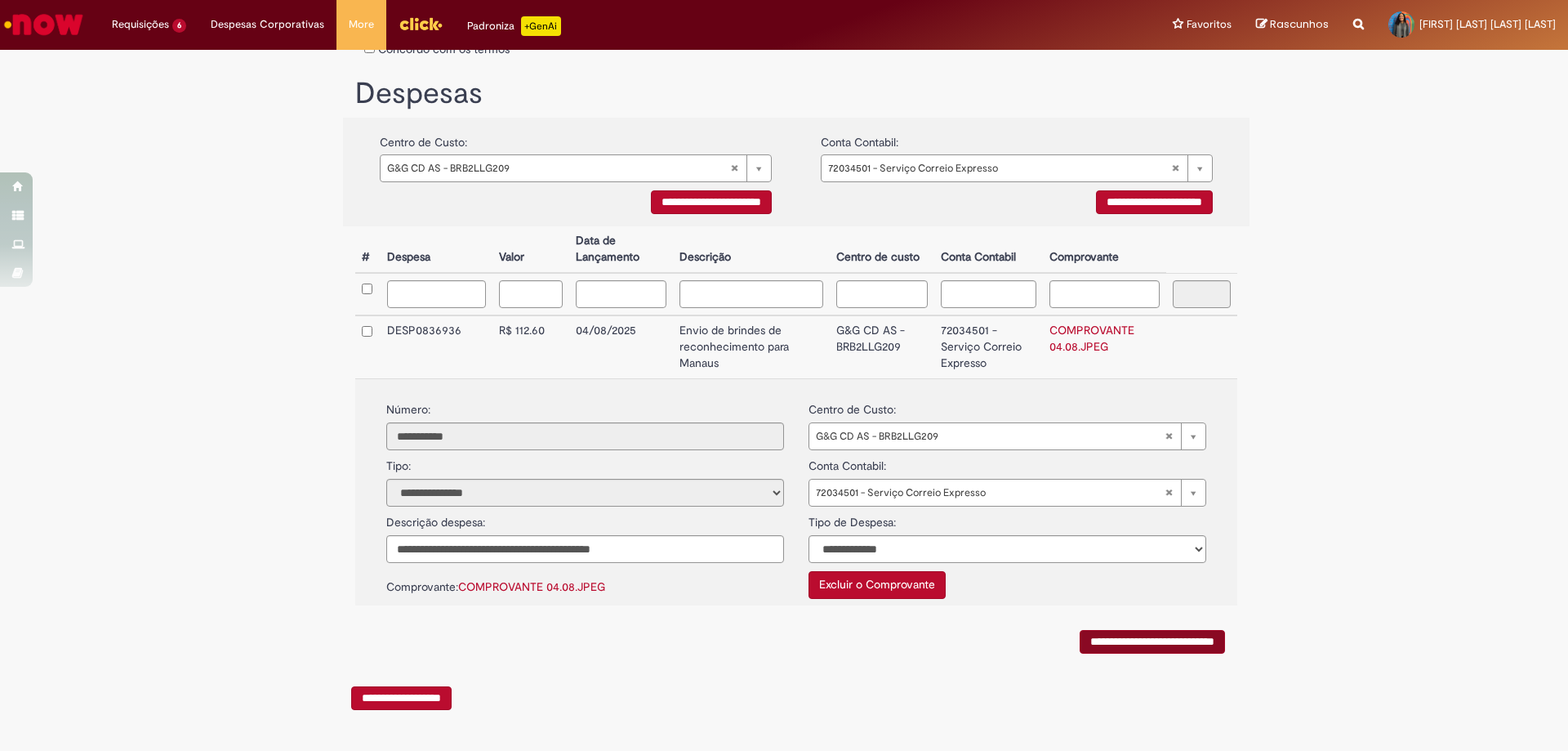 scroll, scrollTop: 0, scrollLeft: 0, axis: both 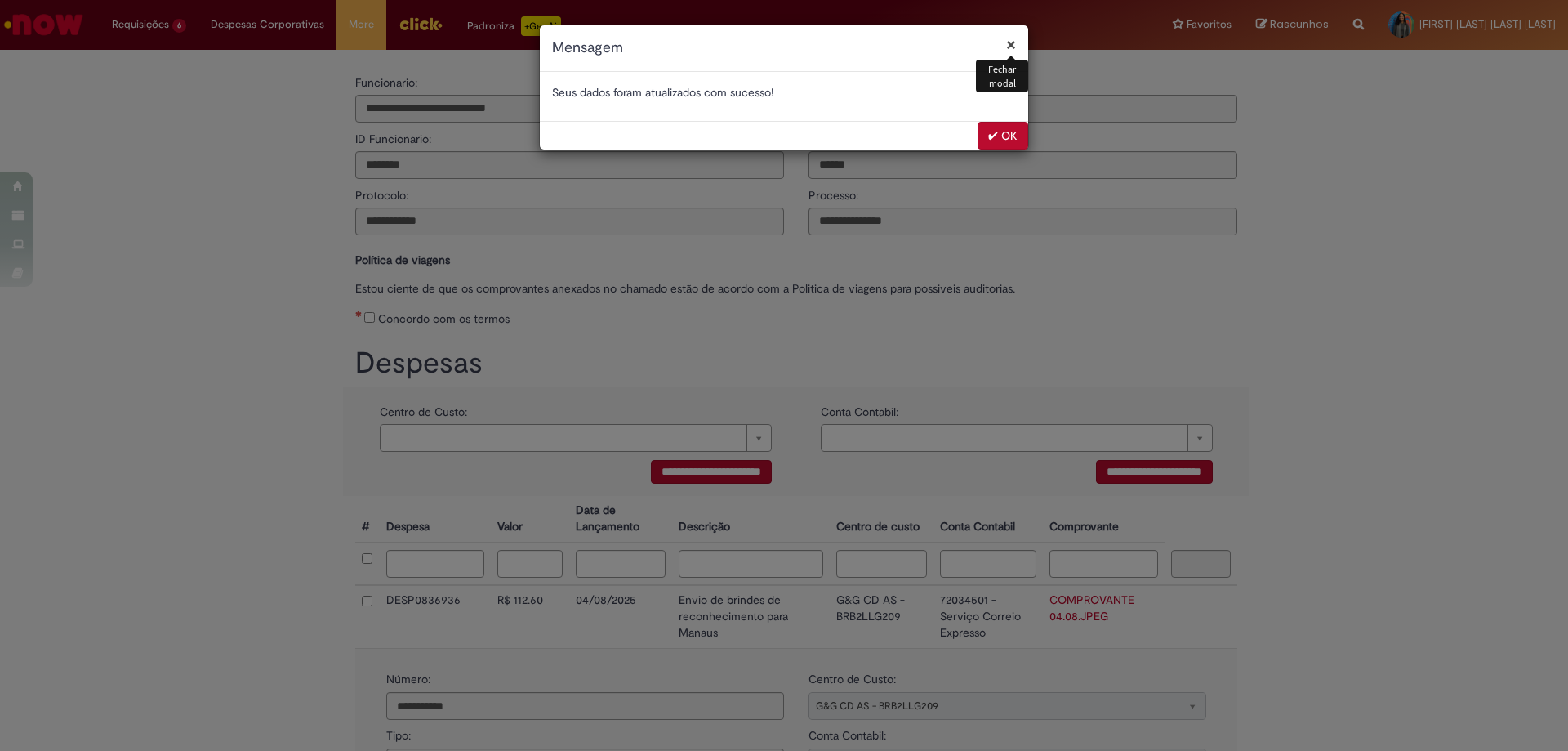 click on "✔ OK" at bounding box center [1003, 136] 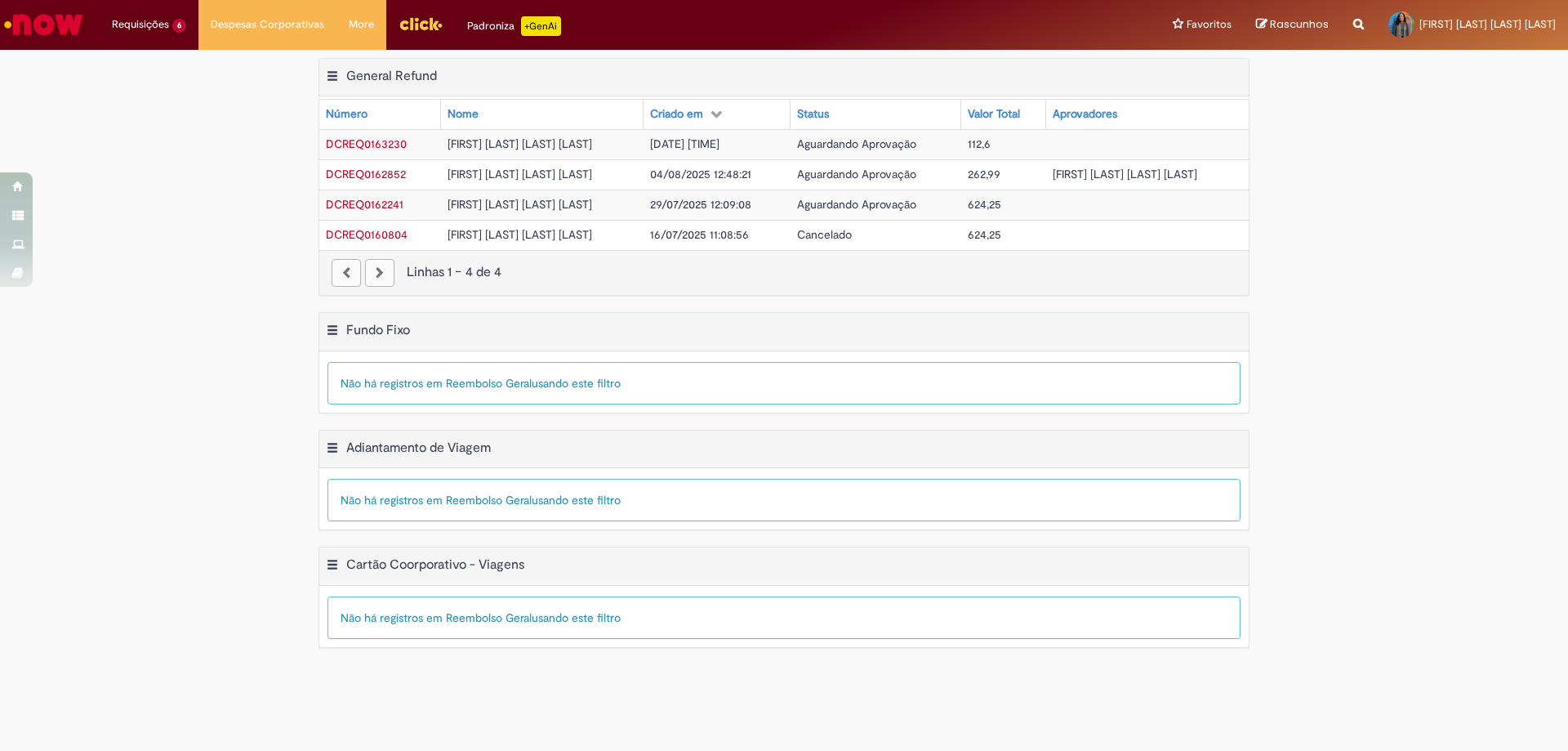 scroll, scrollTop: 0, scrollLeft: 0, axis: both 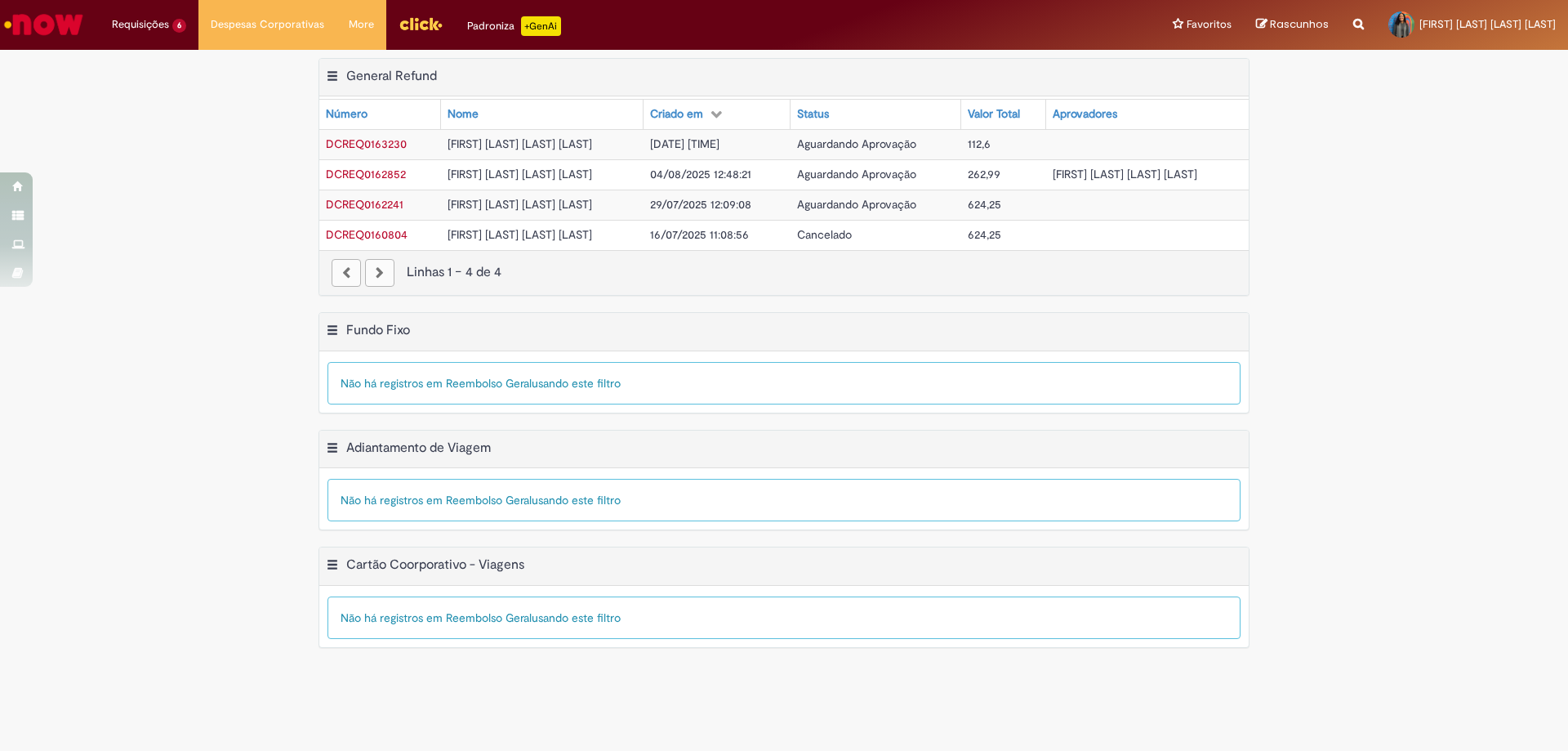 click at bounding box center [1147, 144] 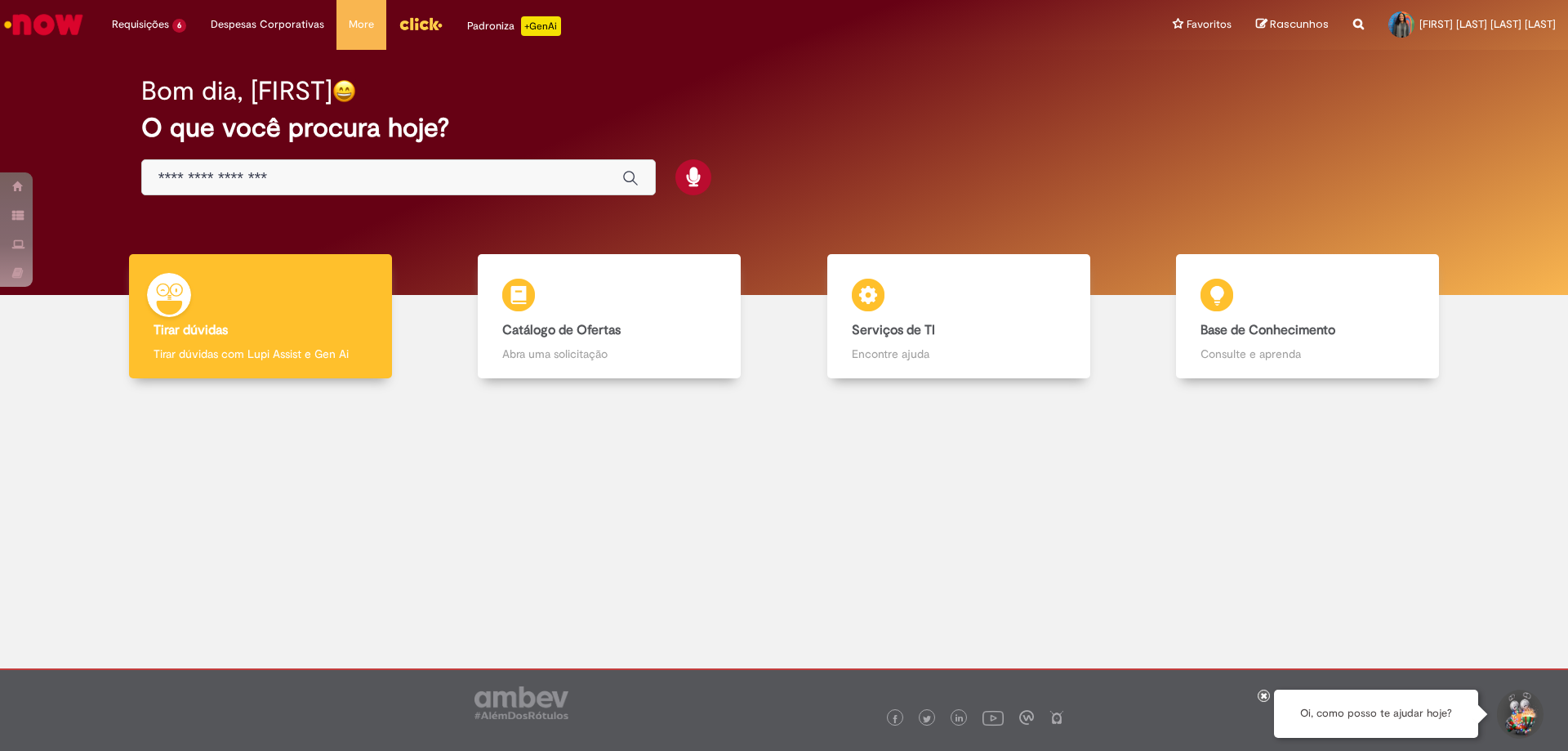 scroll, scrollTop: 0, scrollLeft: 0, axis: both 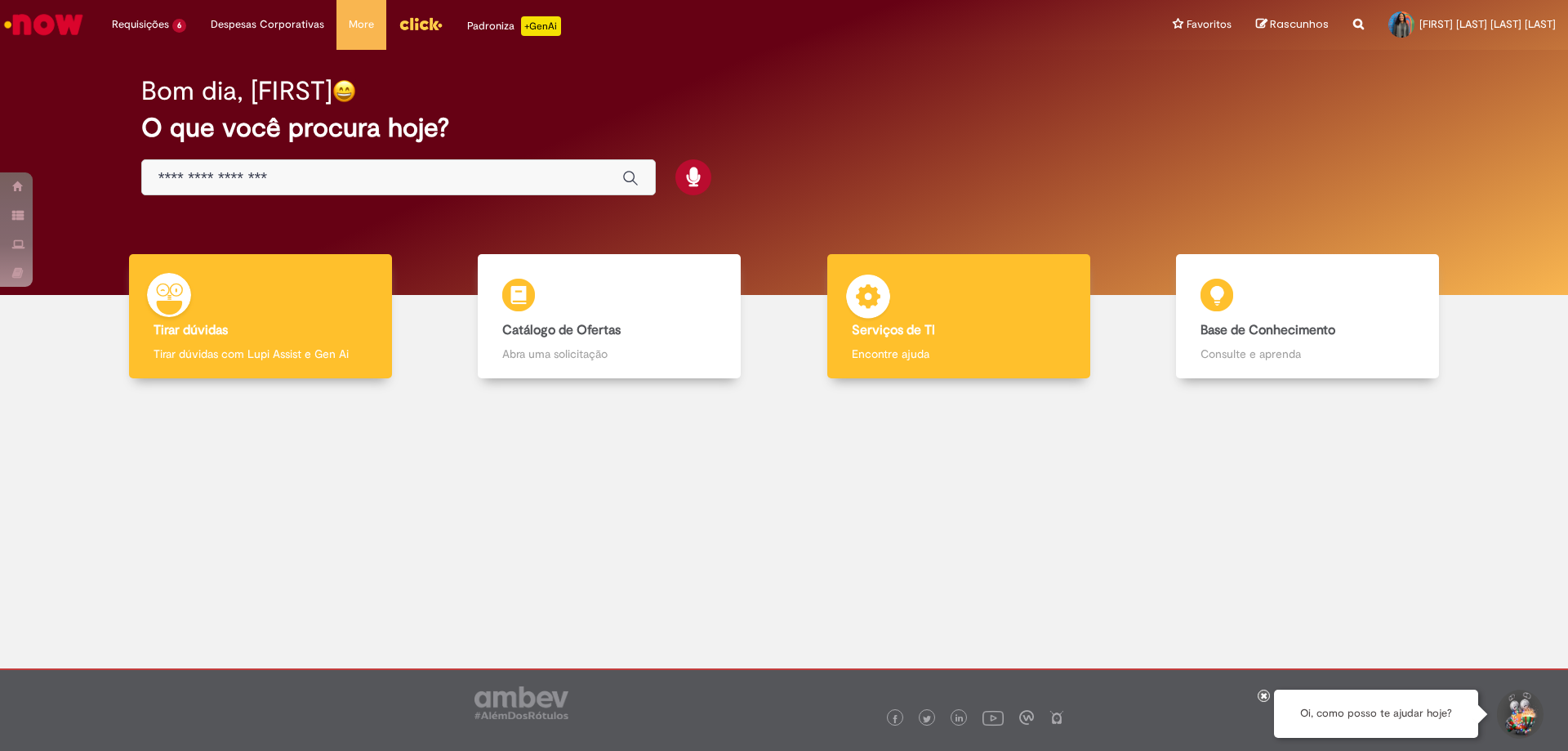 click on "Serviços de TI" at bounding box center [959, 331] 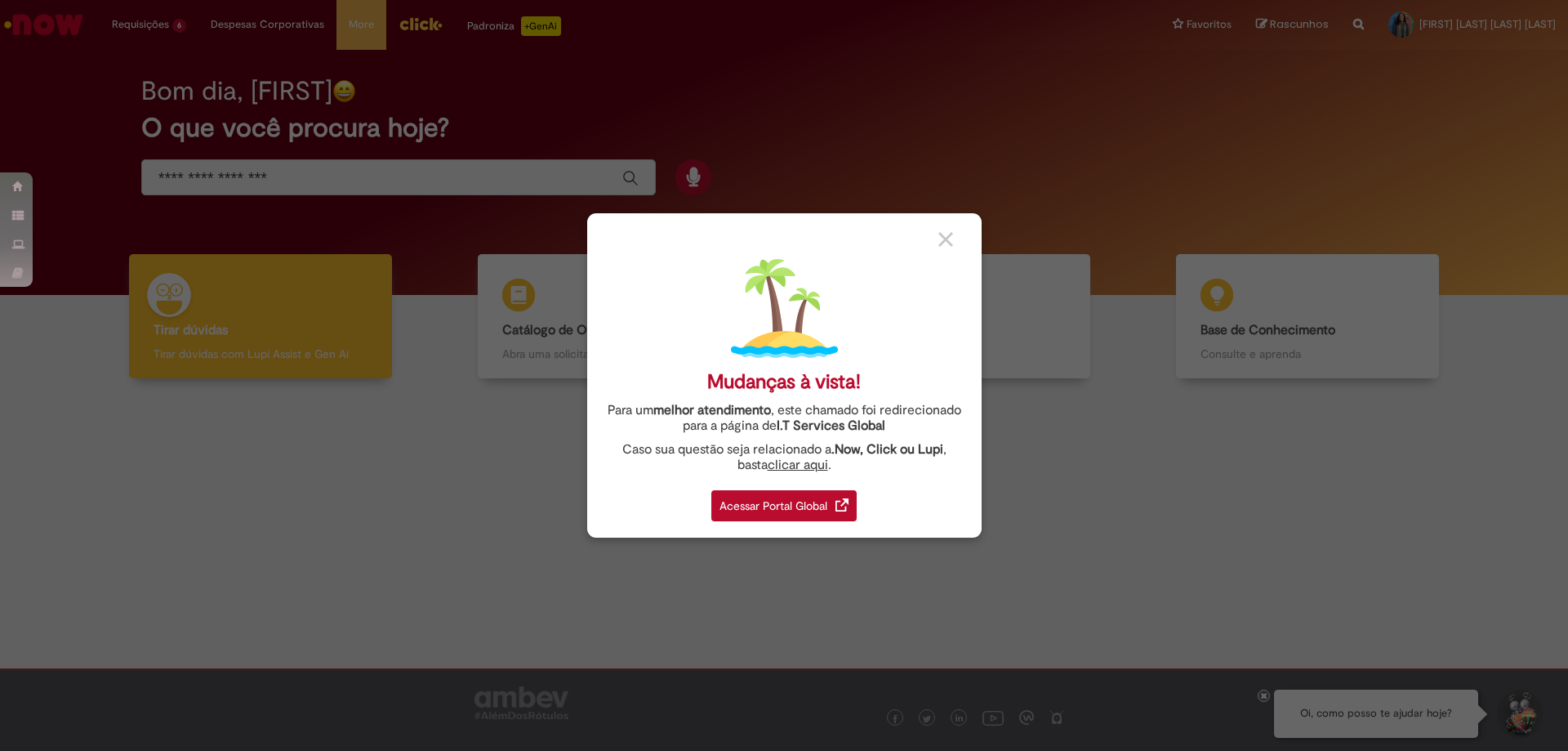 click on "Acessar Portal Global" at bounding box center [784, 506] 